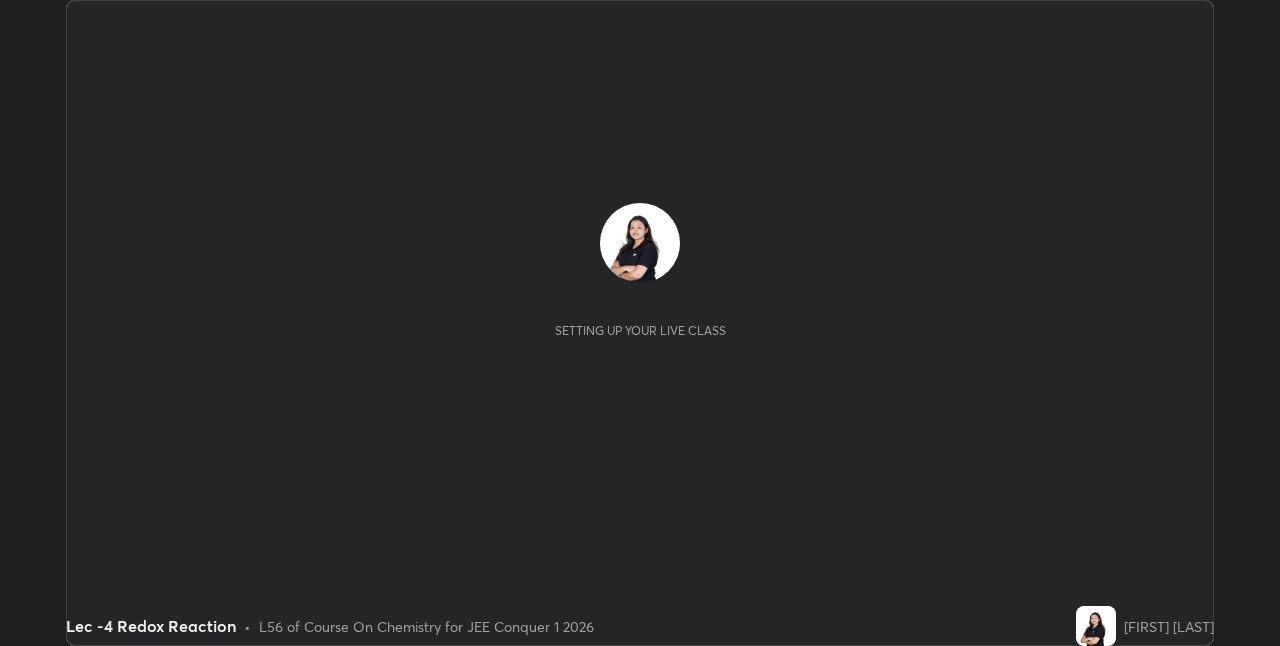 scroll, scrollTop: 0, scrollLeft: 0, axis: both 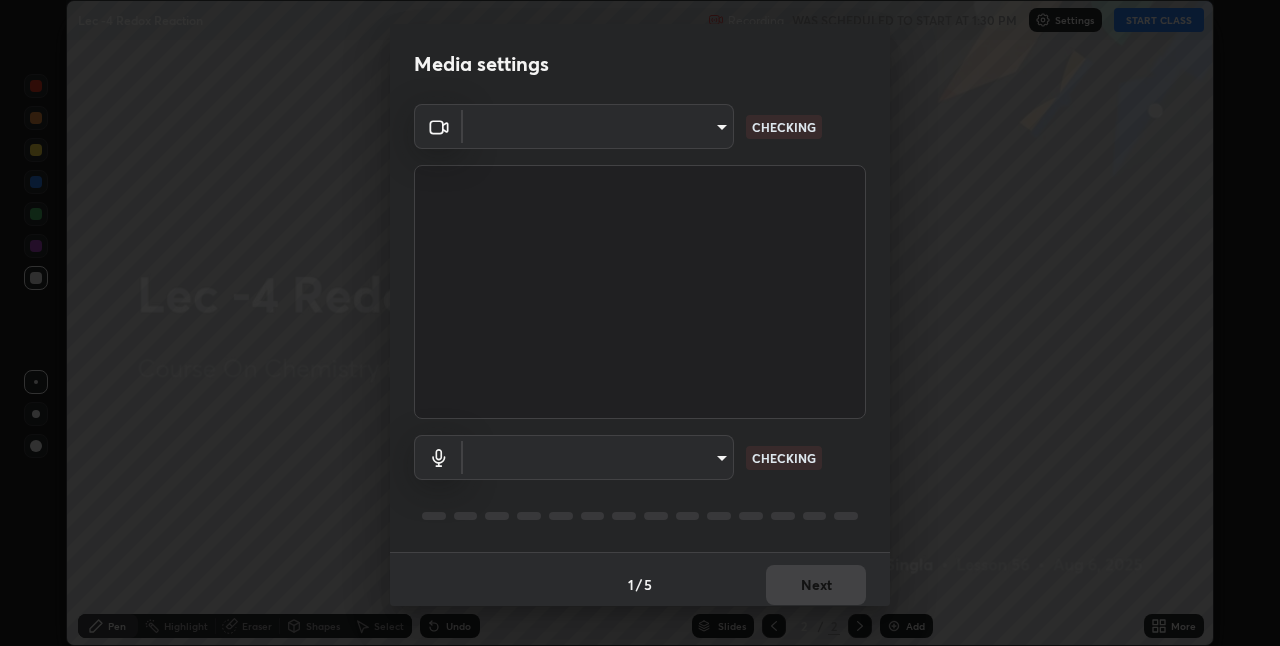 click on "Erase all Lec -4 Redox Reaction Recording WAS SCHEDULED TO START AT  1:30 PM Settings START CLASS Setting up your live class Lec -4 Redox Reaction • L56 of Course On Chemistry for JEE Conquer 1 2026 [FIRST] [LAST] Pen Highlight Eraser Shapes Select Undo Slides 2 / 2 Add More No doubts shared Encourage your learners to ask a doubt for better clarity Report an issue Reason for reporting Buffering Chat not working Audio - Video sync issue Educator video quality low ​ Attach an image Report Media settings ​ CHECKING ​ CHECKING 1 / 5 Next" at bounding box center [640, 323] 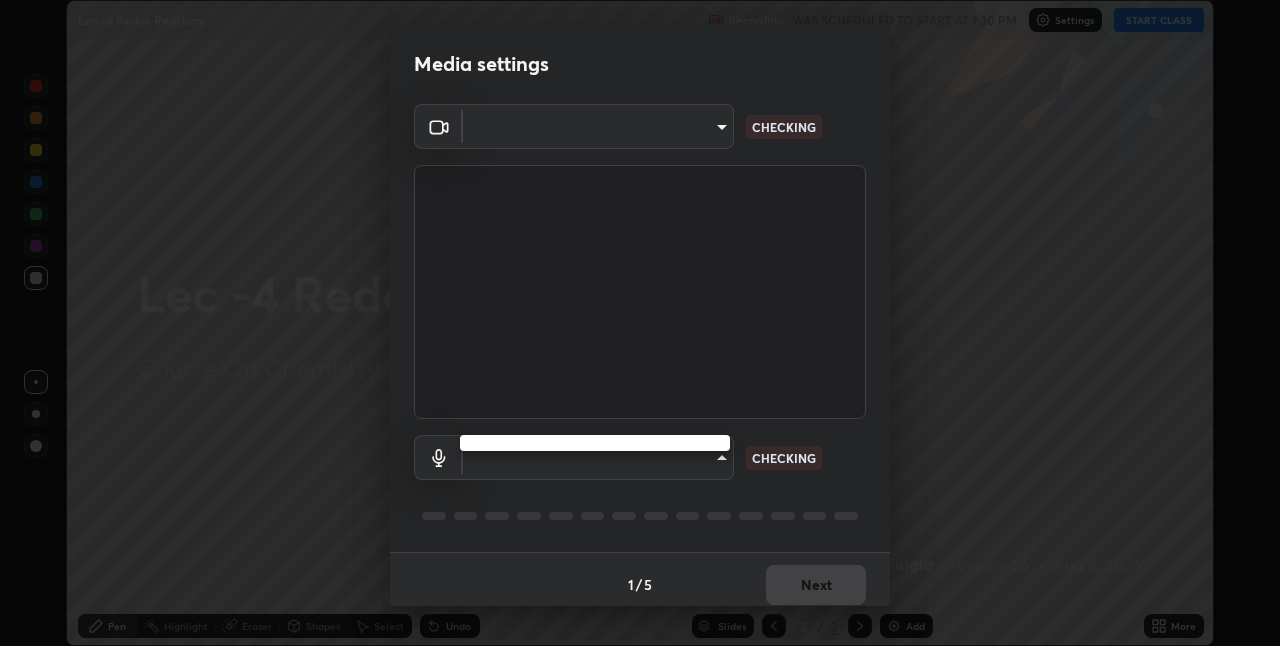 type on "4325113f5150d2eb00f74217ab665fa957d37049b6e54c8d92697f499d53718f" 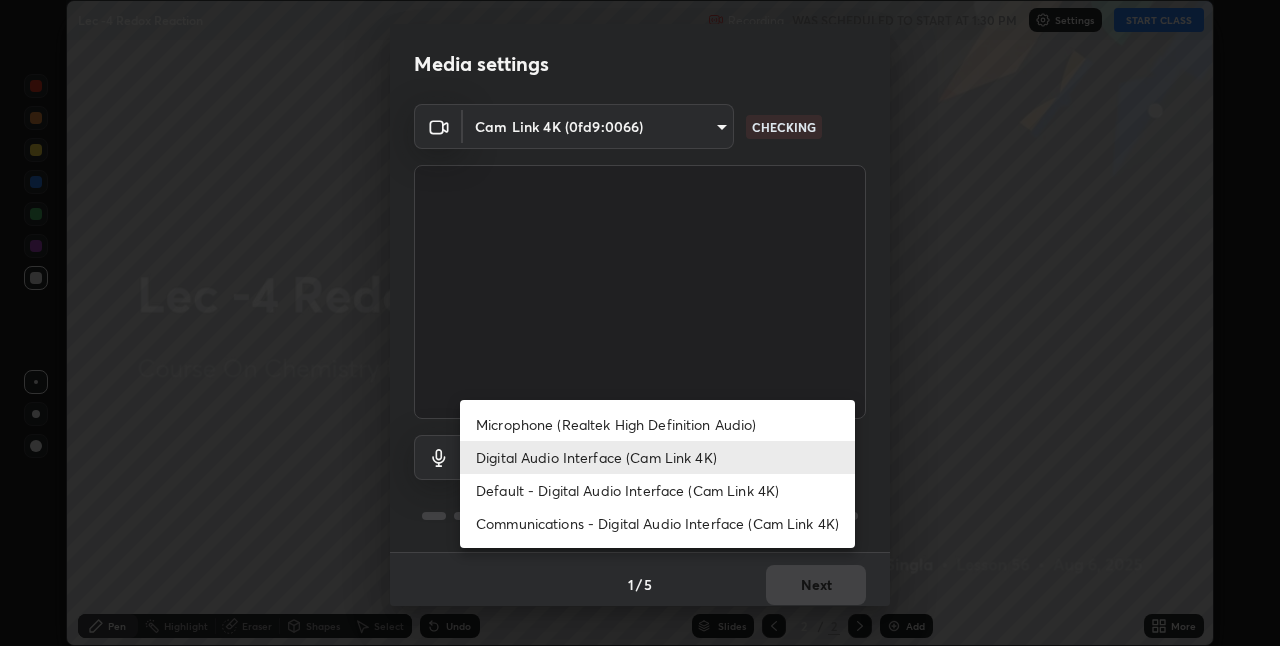 click on "Digital Audio Interface (Cam Link 4K)" at bounding box center (657, 457) 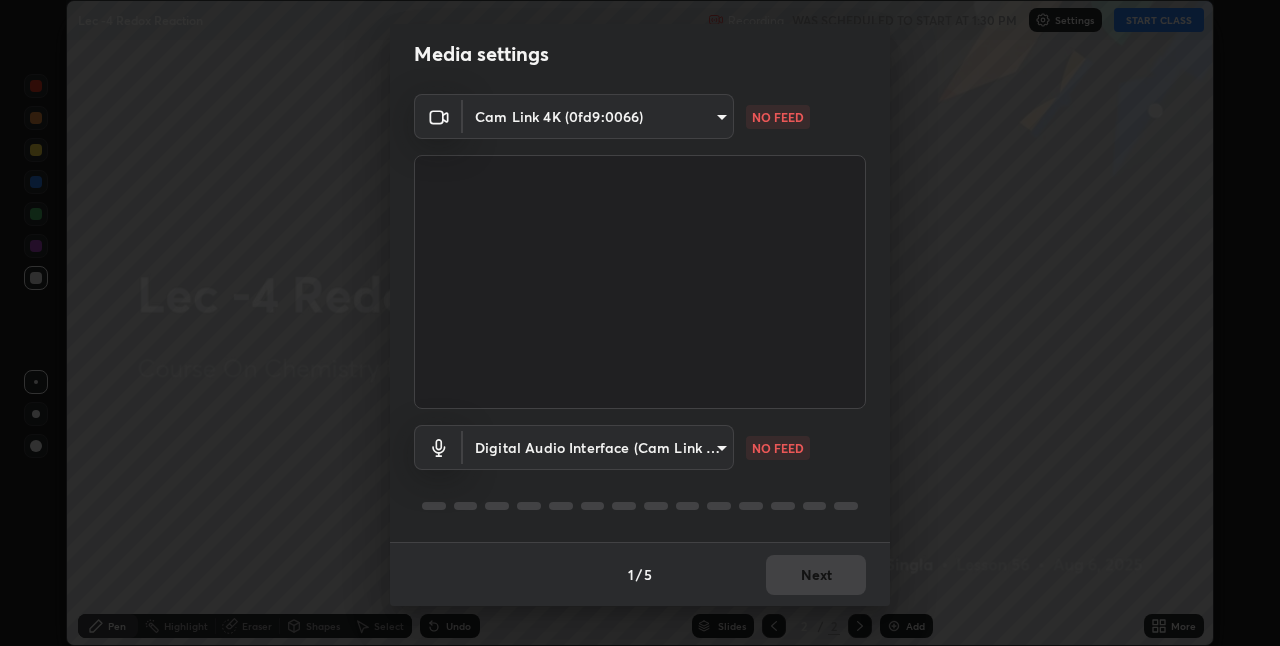 scroll, scrollTop: 0, scrollLeft: 0, axis: both 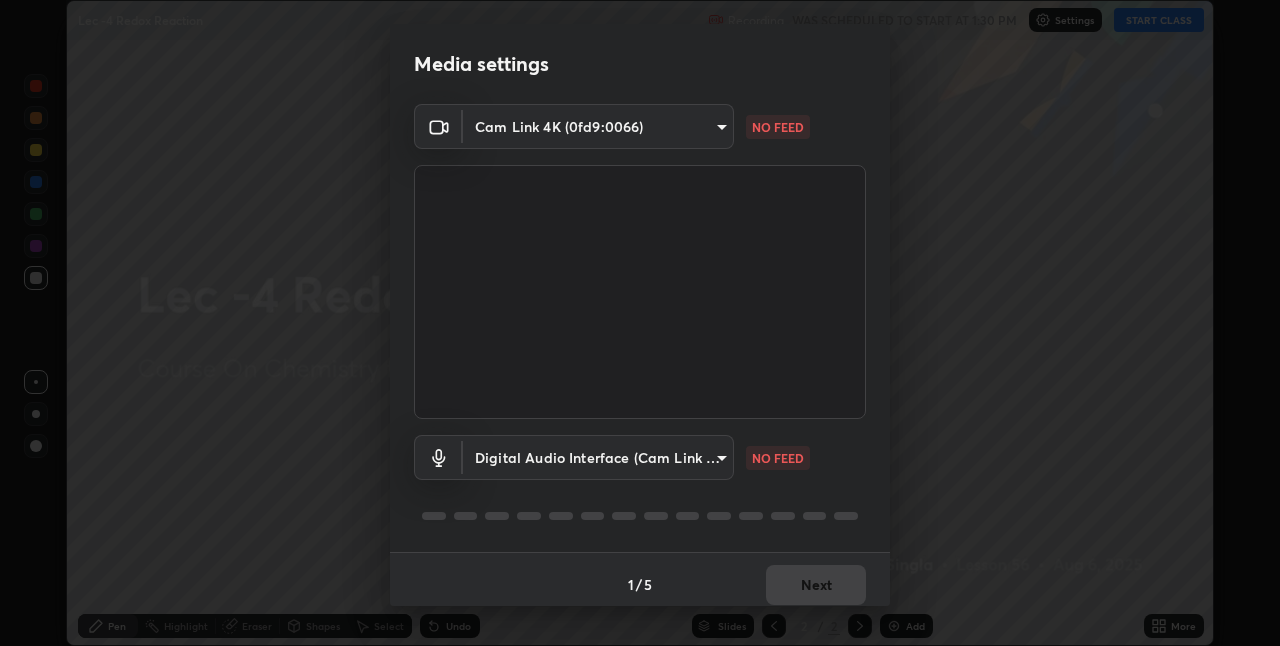 click on "Erase all Lec -4 Redox Reaction Recording WAS SCHEDULED TO START AT  1:30 PM Settings START CLASS Setting up your live class Lec -4 Redox Reaction • L56 of Course On Chemistry for JEE Conquer 1 2026 [FIRST] [LAST] Pen Highlight Eraser Shapes Select Undo Slides 2 / 2 Add More No doubts shared Encourage your learners to ask a doubt for better clarity Report an issue Reason for reporting Buffering Chat not working Audio - Video sync issue Educator video quality low ​ Attach an image Report Media settings Cam Link 4K (0fd9:0066) [HASH] NO FEED Digital Audio Interface (Cam Link 4K) [HASH] NO FEED 1 / 5 Next Microphone (Realtek High Definition Audio) Digital Audio Interface (Cam Link 4K) Default - Digital Audio Interface (Cam Link 4K) Communications - Digital Audio Interface (Cam Link 4K)" at bounding box center [640, 323] 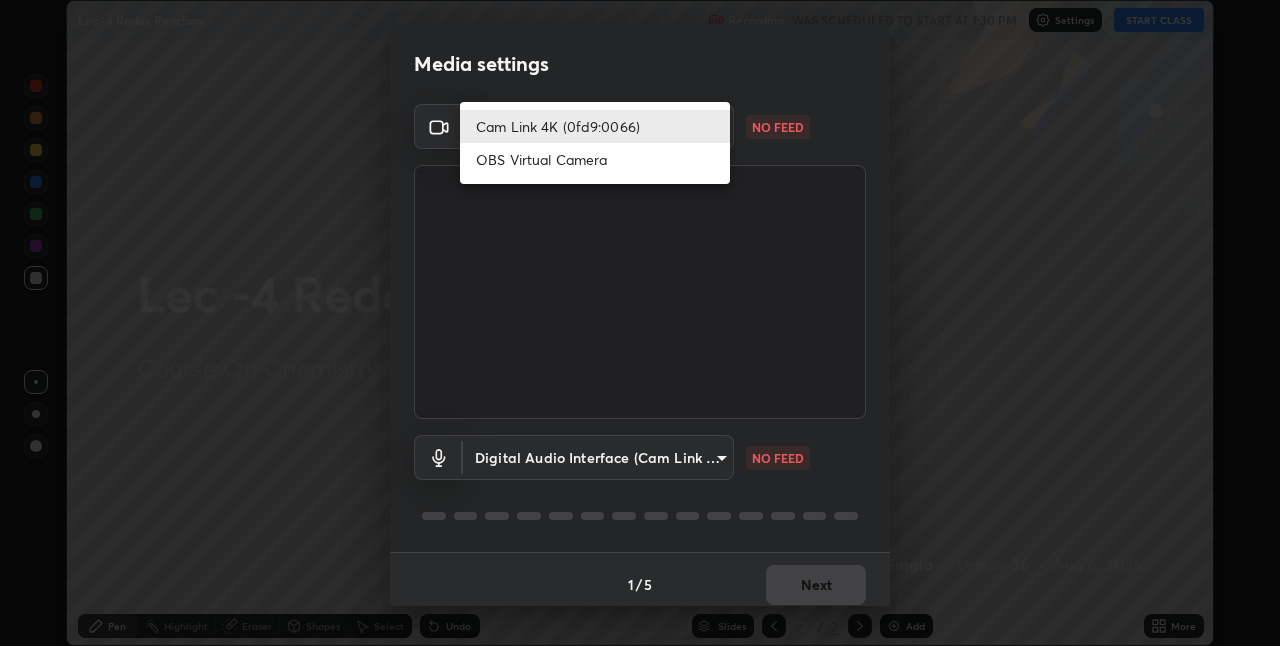click on "Cam Link 4K (0fd9:0066)" at bounding box center (595, 126) 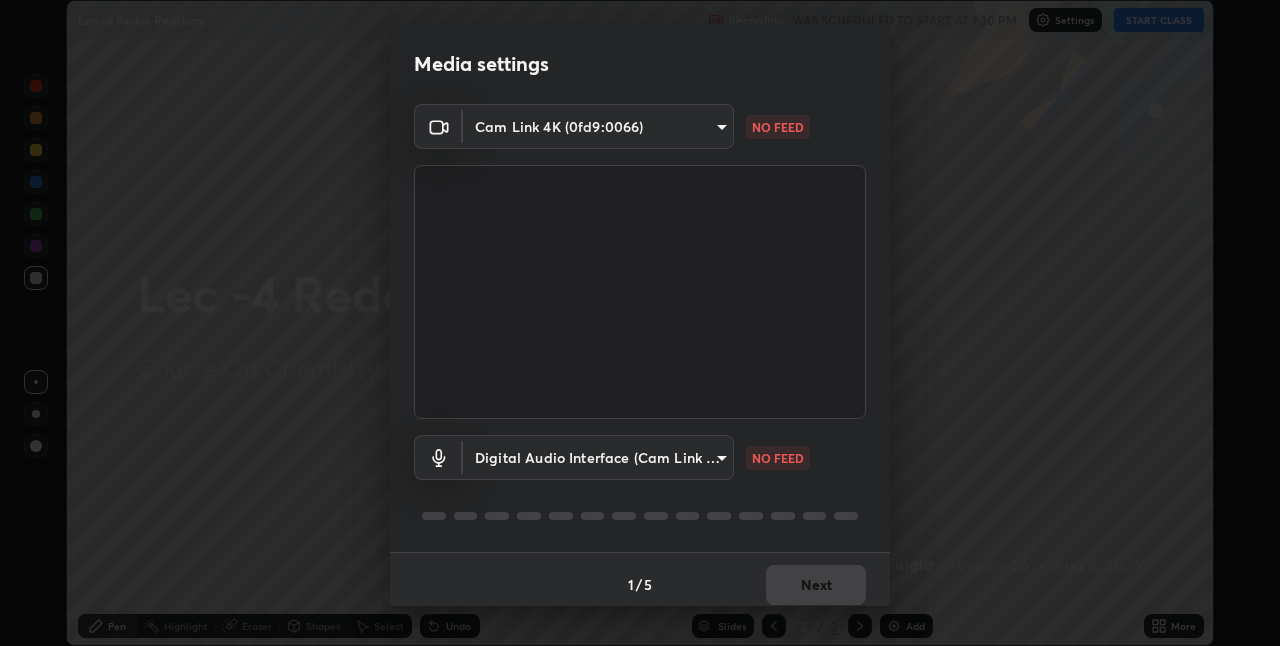 click on "Erase all Lec -4 Redox Reaction Recording WAS SCHEDULED TO START AT  1:30 PM Settings START CLASS Setting up your live class Lec -4 Redox Reaction • L56 of Course On Chemistry for JEE Conquer 1 2026 [FIRST] [LAST] Pen Highlight Eraser Shapes Select Undo Slides 2 / 2 Add More No doubts shared Encourage your learners to ask a doubt for better clarity Report an issue Reason for reporting Buffering Chat not working Audio - Video sync issue Educator video quality low ​ Attach an image Report Media settings Cam Link 4K (0fd9:0066) [HASH] NO FEED Digital Audio Interface (Cam Link 4K) [HASH] NO FEED 1 / 5 Next Microphone (Realtek High Definition Audio) Digital Audio Interface (Cam Link 4K) Default - Digital Audio Interface (Cam Link 4K) Communications - Digital Audio Interface (Cam Link 4K)" at bounding box center (640, 323) 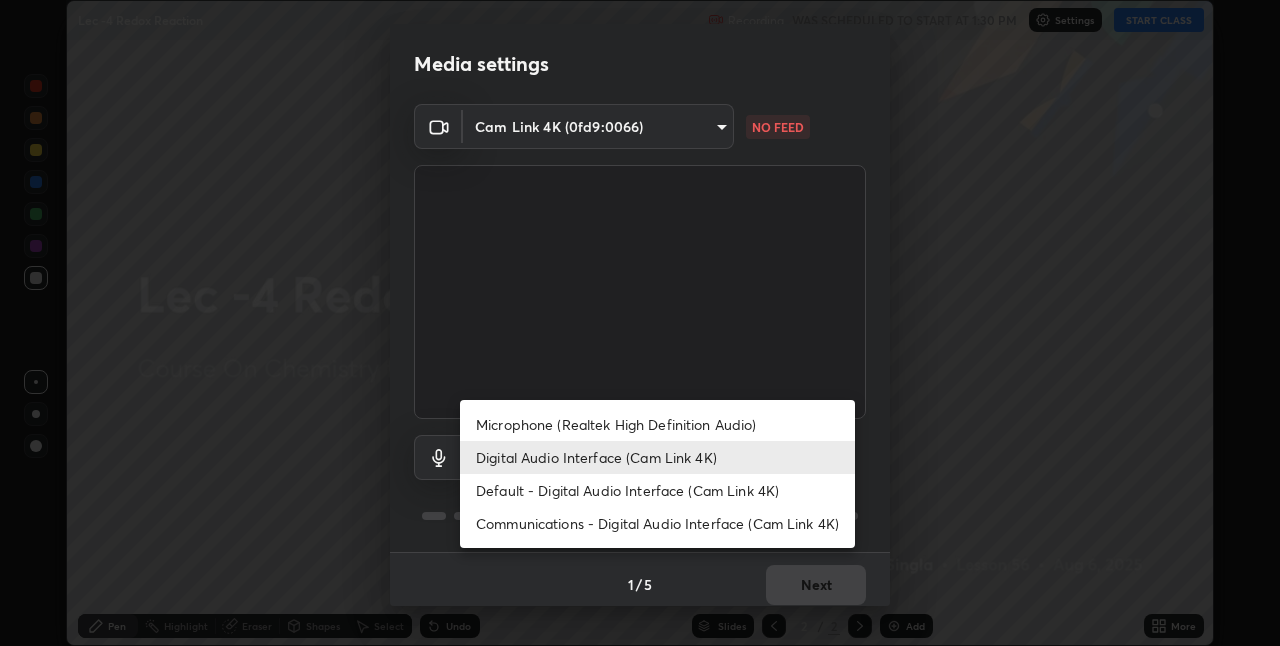 click on "Digital Audio Interface (Cam Link 4K)" at bounding box center [657, 457] 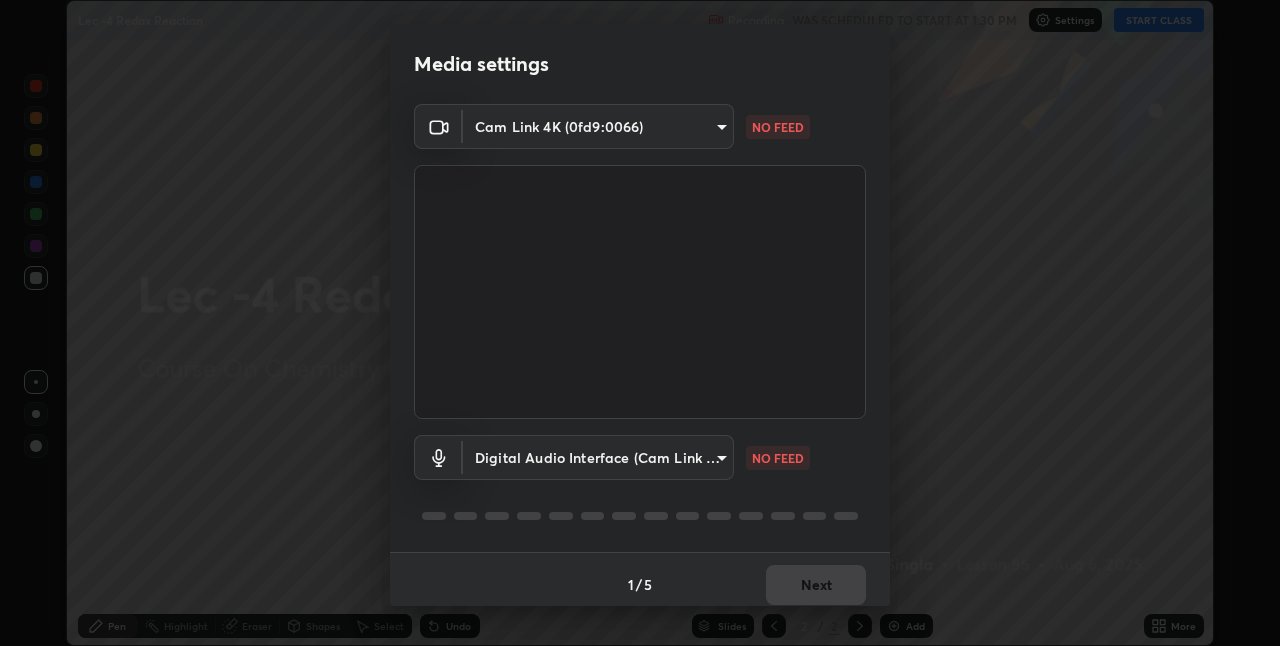 click on "Erase all Lec -4 Redox Reaction Recording WAS SCHEDULED TO START AT  1:30 PM Settings START CLASS Setting up your live class Lec -4 Redox Reaction • L56 of Course On Chemistry for JEE Conquer 1 2026 [FIRST] [LAST] Pen Highlight Eraser Shapes Select Undo Slides 2 / 2 Add More No doubts shared Encourage your learners to ask a doubt for better clarity Report an issue Reason for reporting Buffering Chat not working Audio - Video sync issue Educator video quality low ​ Attach an image Report Media settings Cam Link 4K (0fd9:0066) [HASH] NO FEED Digital Audio Interface (Cam Link 4K) [HASH] NO FEED 1 / 5 Next Microphone (Realtek High Definition Audio) Digital Audio Interface (Cam Link 4K) Default - Digital Audio Interface (Cam Link 4K) Communications - Digital Audio Interface (Cam Link 4K)" at bounding box center (640, 323) 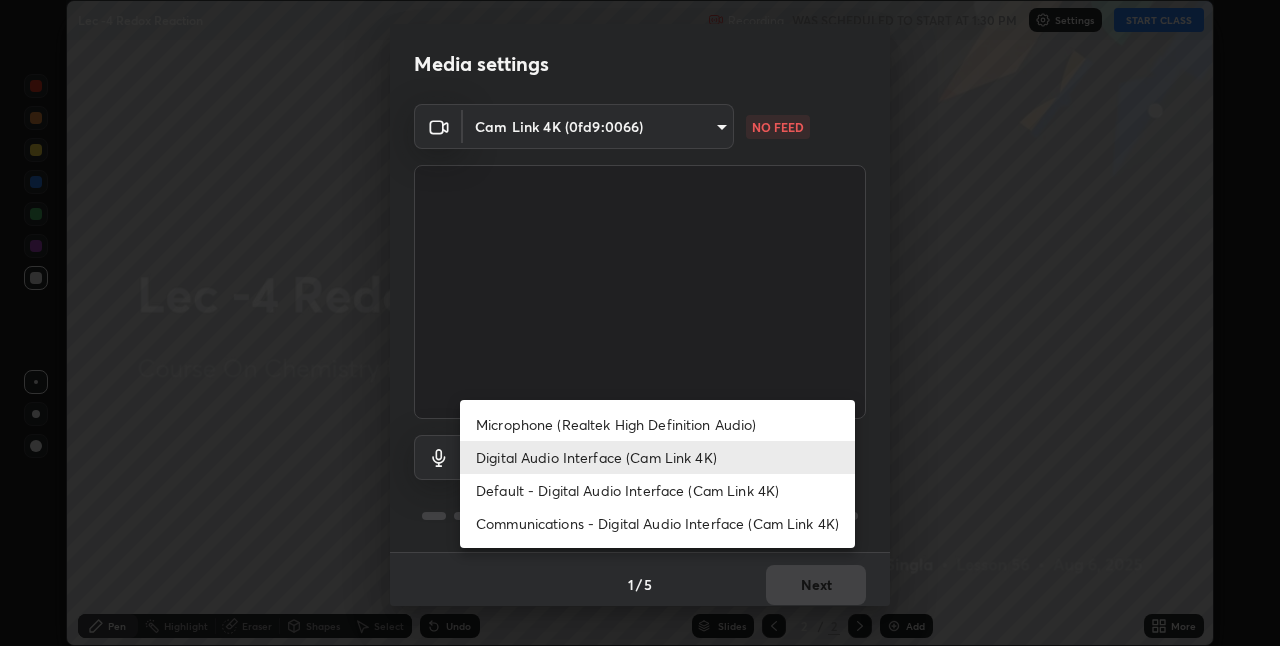 click on "Microphone (Realtek High Definition Audio)" at bounding box center (657, 424) 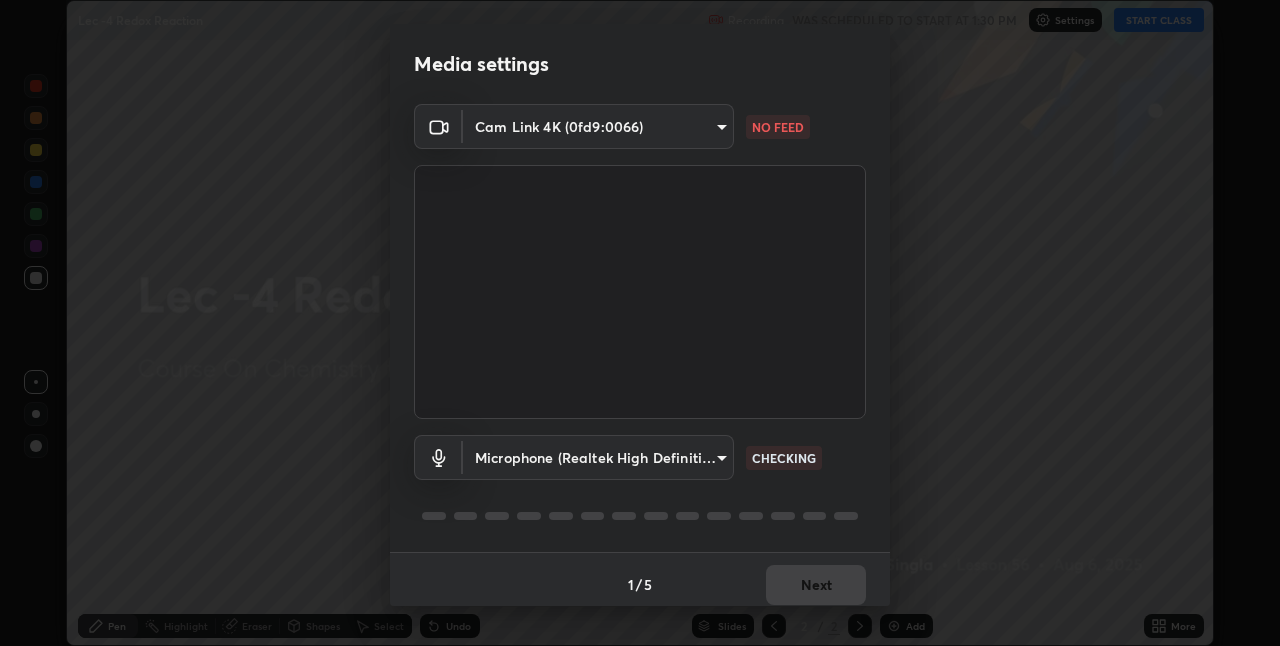click on "Erase all Lec -4 Redox Reaction Recording WAS SCHEDULED TO START AT  1:30 PM Settings START CLASS Setting up your live class Lec -4 Redox Reaction • L56 of Course On Chemistry for JEE Conquer 1 2026 [FIRST] [LAST] Pen Highlight Eraser Shapes Select Undo Slides 2 / 2 Add More No doubts shared Encourage your learners to ask a doubt for better clarity Report an issue Reason for reporting Buffering Chat not working Audio - Video sync issue Educator video quality low ​ Attach an image Report Media settings Cam Link 4K (0fd9:0066) [HASH] NO FEED Microphone (Realtek High Definition Audio) [HASH] CHECKING 1 / 5 Next Microphone (Realtek High Definition Audio) Digital Audio Interface (Cam Link 4K) Default - Digital Audio Interface (Cam Link 4K) Communications - Digital Audio Interface (Cam Link 4K)" at bounding box center [640, 323] 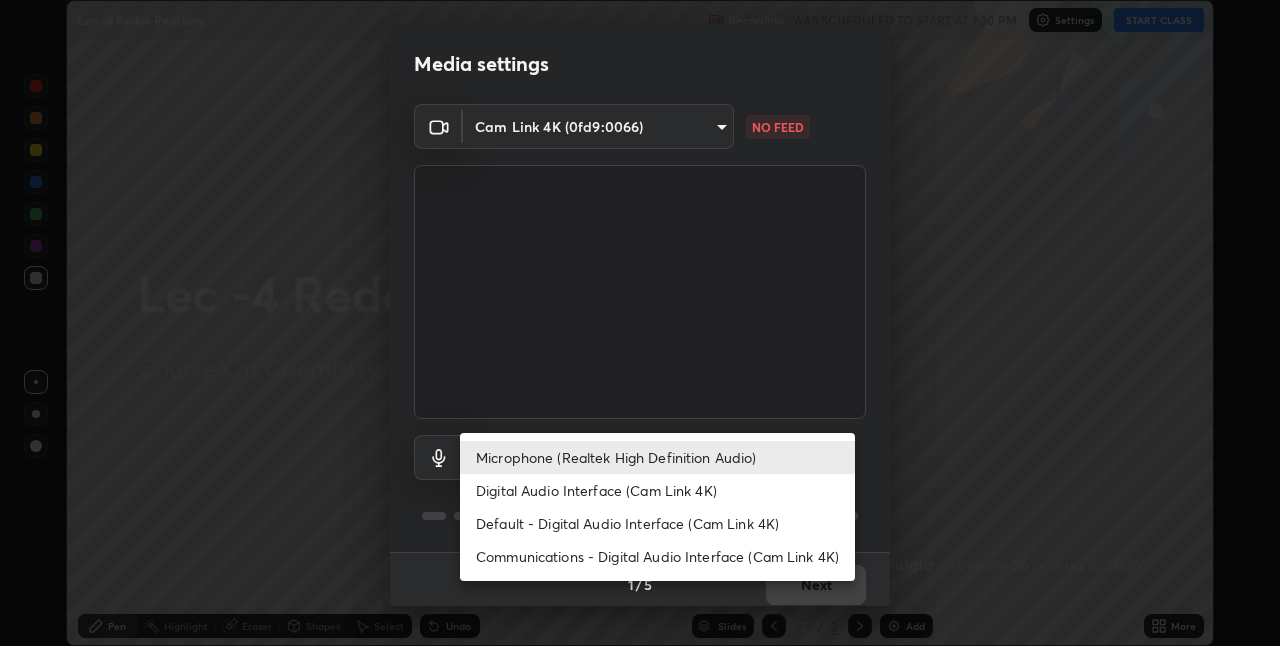 click on "Digital Audio Interface (Cam Link 4K)" at bounding box center [657, 490] 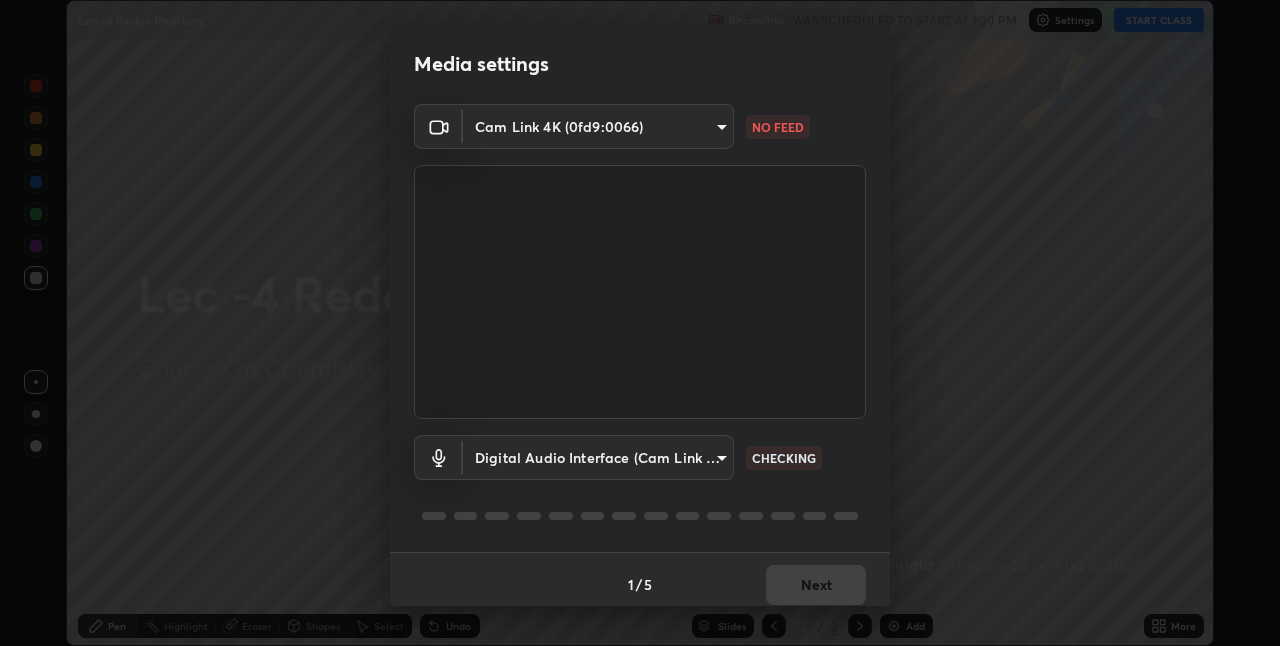 scroll, scrollTop: 10, scrollLeft: 0, axis: vertical 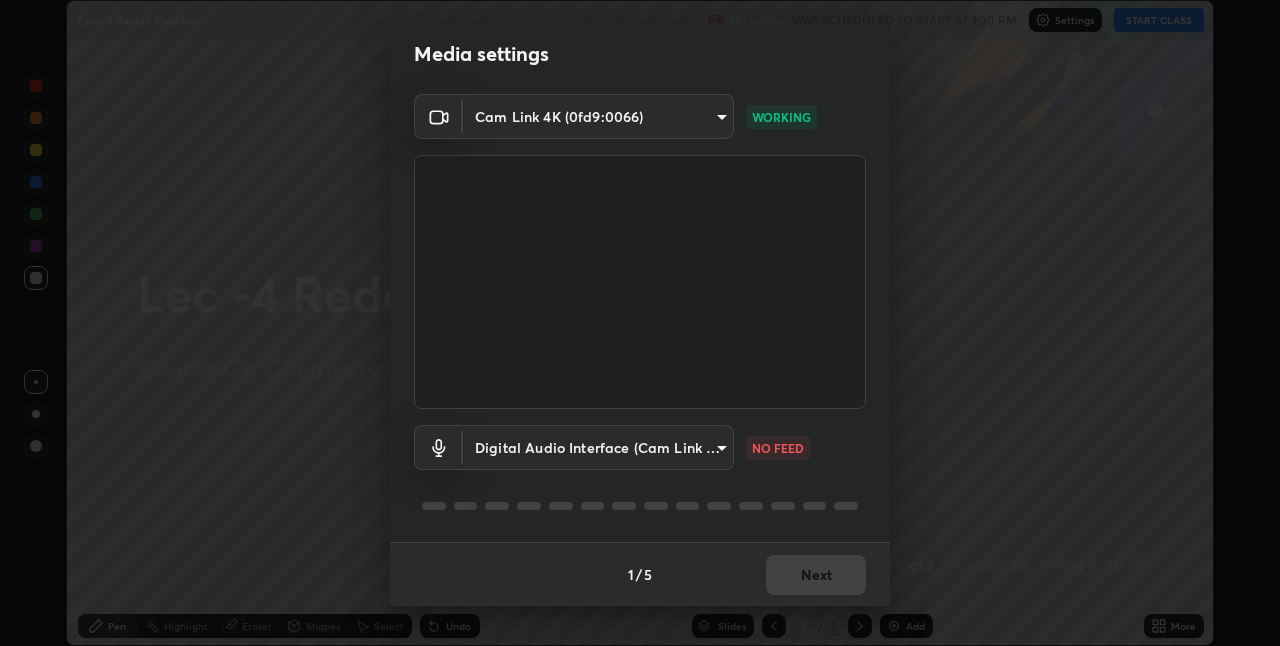 click on "Erase all Lec -4 Redox Reaction Recording WAS SCHEDULED TO START AT  1:30 PM Settings START CLASS Setting up your live class Lec -4 Redox Reaction • L56 of Course On Chemistry for JEE Conquer 1 2026 [FIRST] [LAST] Pen Highlight Eraser Shapes Select Undo Slides 2 / 2 Add More No doubts shared Encourage your learners to ask a doubt for better clarity Report an issue Reason for reporting Buffering Chat not working Audio - Video sync issue Educator video quality low ​ Attach an image Report Media settings Cam Link 4K (0fd9:0066) [HASH] WORKING Digital Audio Interface (Cam Link 4K) [HASH] NO FEED 1 / 5 Next" at bounding box center [640, 323] 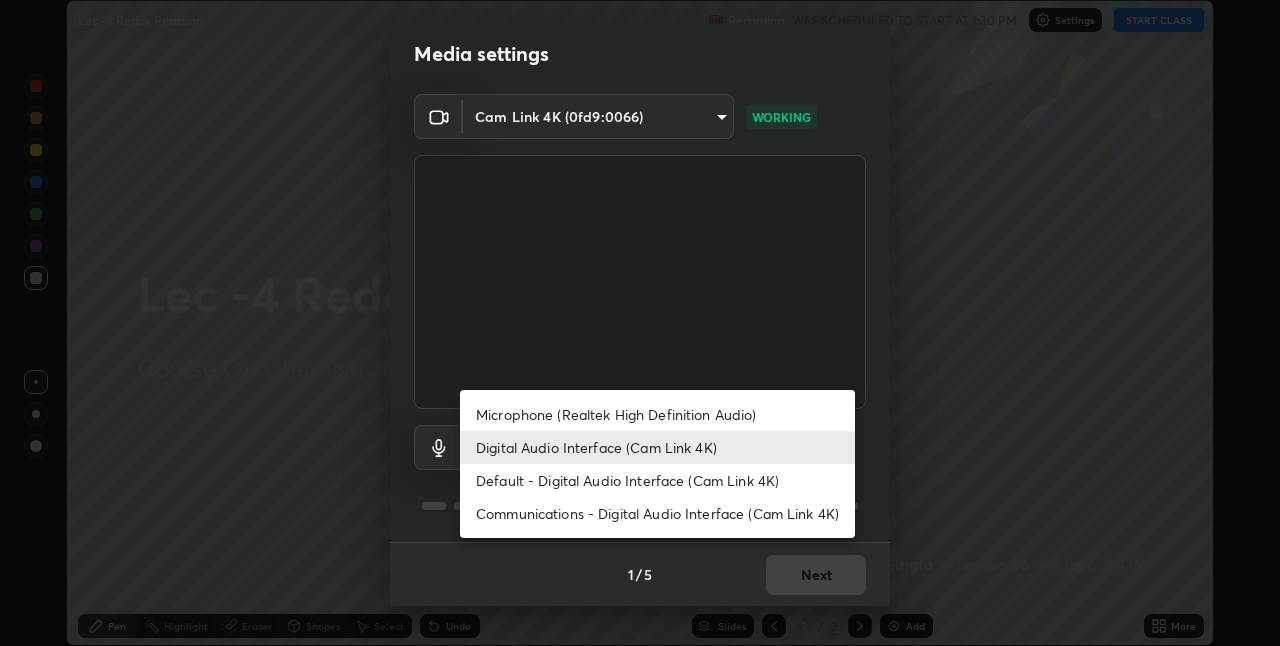 click on "Digital Audio Interface (Cam Link 4K)" at bounding box center [657, 447] 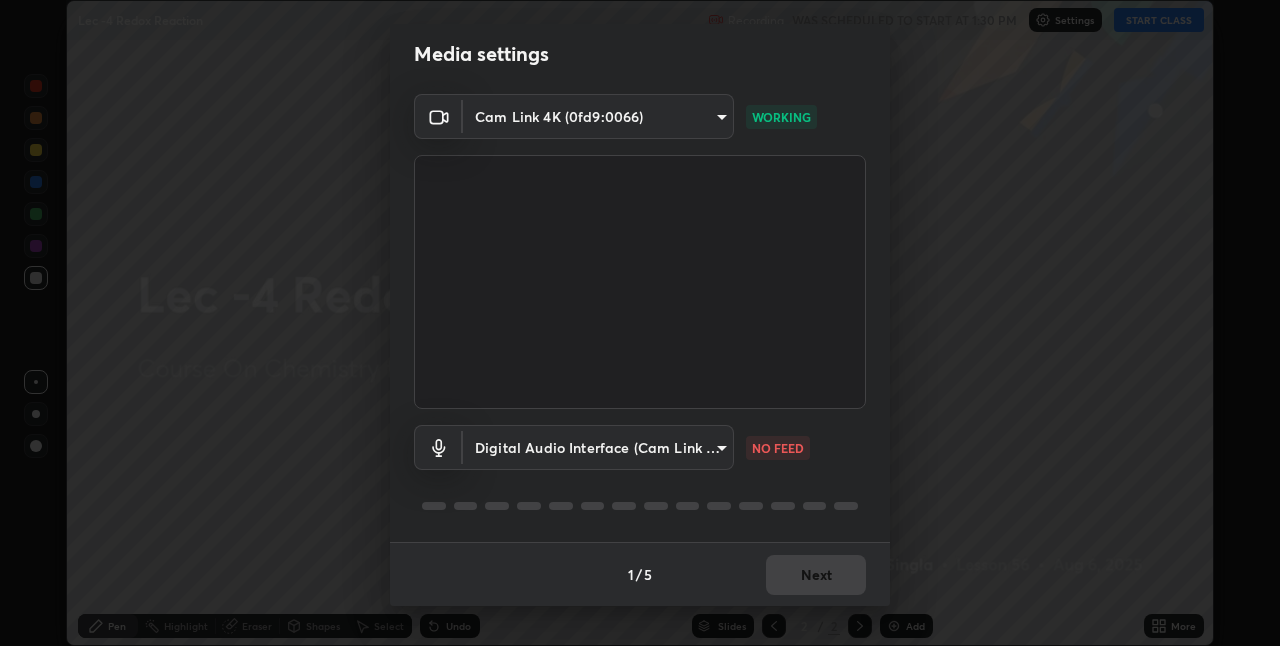 click on "Erase all Lec -4 Redox Reaction Recording WAS SCHEDULED TO START AT  1:30 PM Settings START CLASS Setting up your live class Lec -4 Redox Reaction • L56 of Course On Chemistry for JEE Conquer 1 2026 [FIRST] [LAST] Pen Highlight Eraser Shapes Select Undo Slides 2 / 2 Add More No doubts shared Encourage your learners to ask a doubt for better clarity Report an issue Reason for reporting Buffering Chat not working Audio - Video sync issue Educator video quality low ​ Attach an image Report Media settings Cam Link 4K (0fd9:0066) [HASH] WORKING Digital Audio Interface (Cam Link 4K) [HASH] NO FEED 1 / 5 Next" at bounding box center (640, 323) 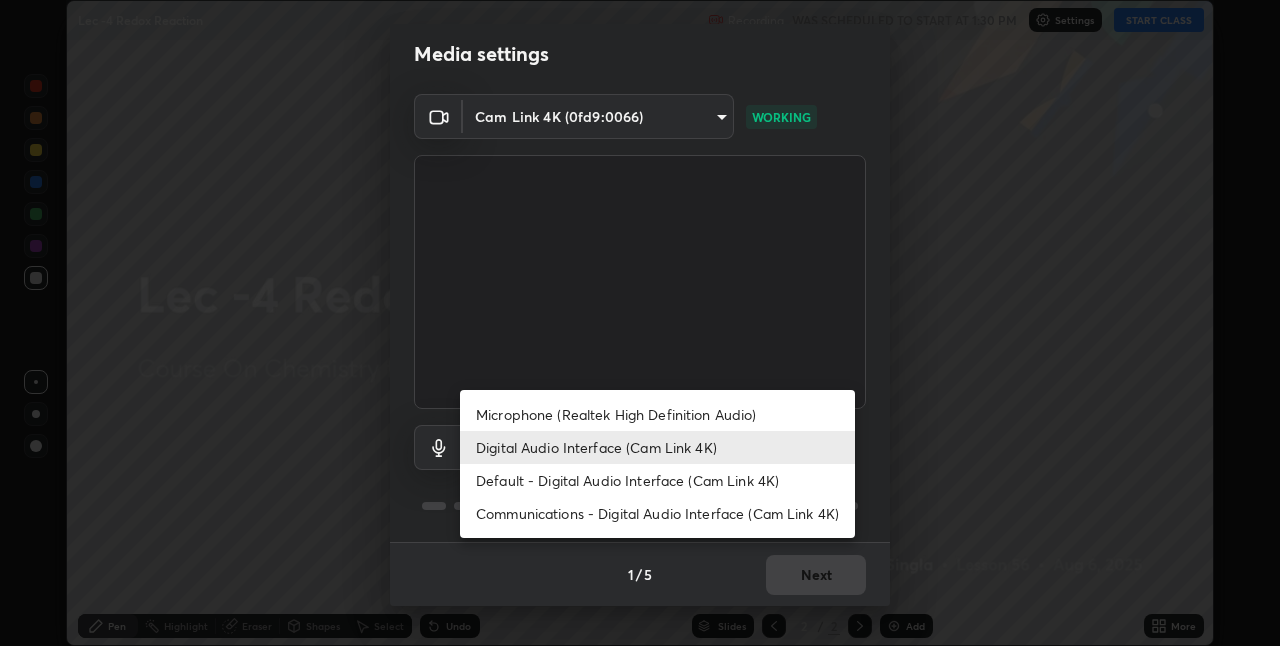 click on "Microphone (Realtek High Definition Audio)" at bounding box center (657, 414) 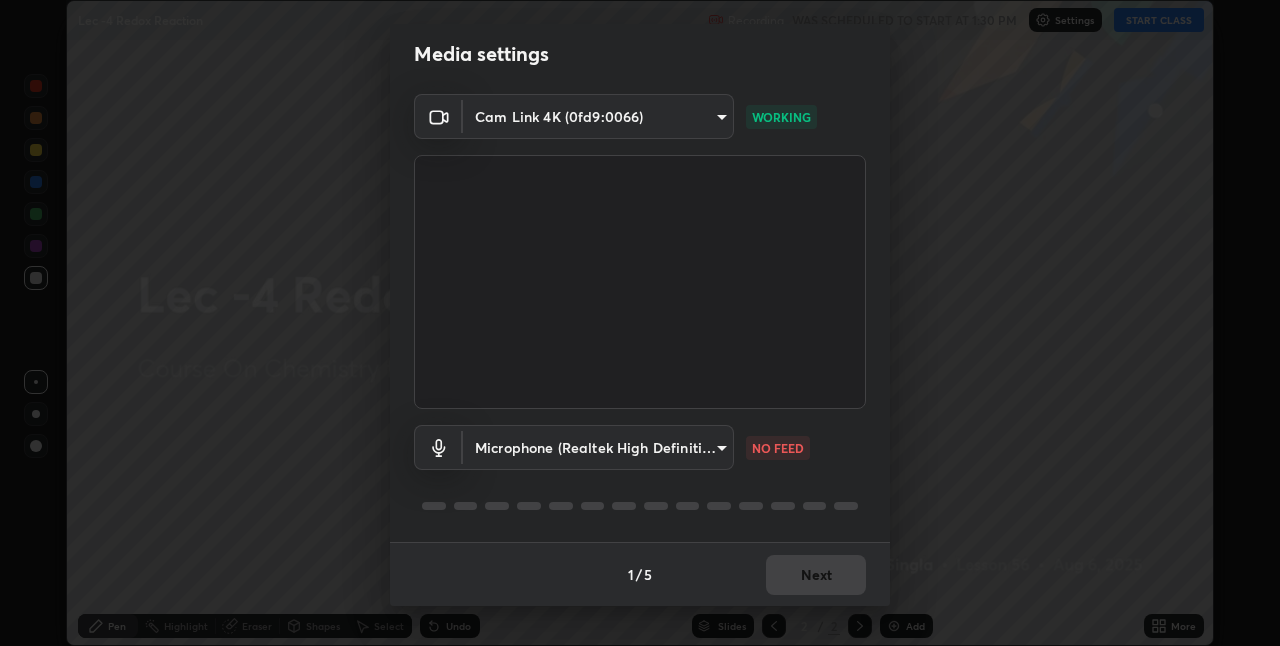 click on "Erase all Lec -4 Redox Reaction Recording WAS SCHEDULED TO START AT  1:30 PM Settings START CLASS Setting up your live class Lec -4 Redox Reaction • L56 of Course On Chemistry for JEE Conquer 1 2026 [FIRST] [LAST] Pen Highlight Eraser Shapes Select Undo Slides 2 / 2 Add More No doubts shared Encourage your learners to ask a doubt for better clarity Report an issue Reason for reporting Buffering Chat not working Audio - Video sync issue Educator video quality low ​ Attach an image Report Media settings Cam Link 4K (0fd9:0066) [HASH] WORKING Microphone (Realtek High Definition Audio) [HASH] NO FEED 1 / 5 Next" at bounding box center (640, 323) 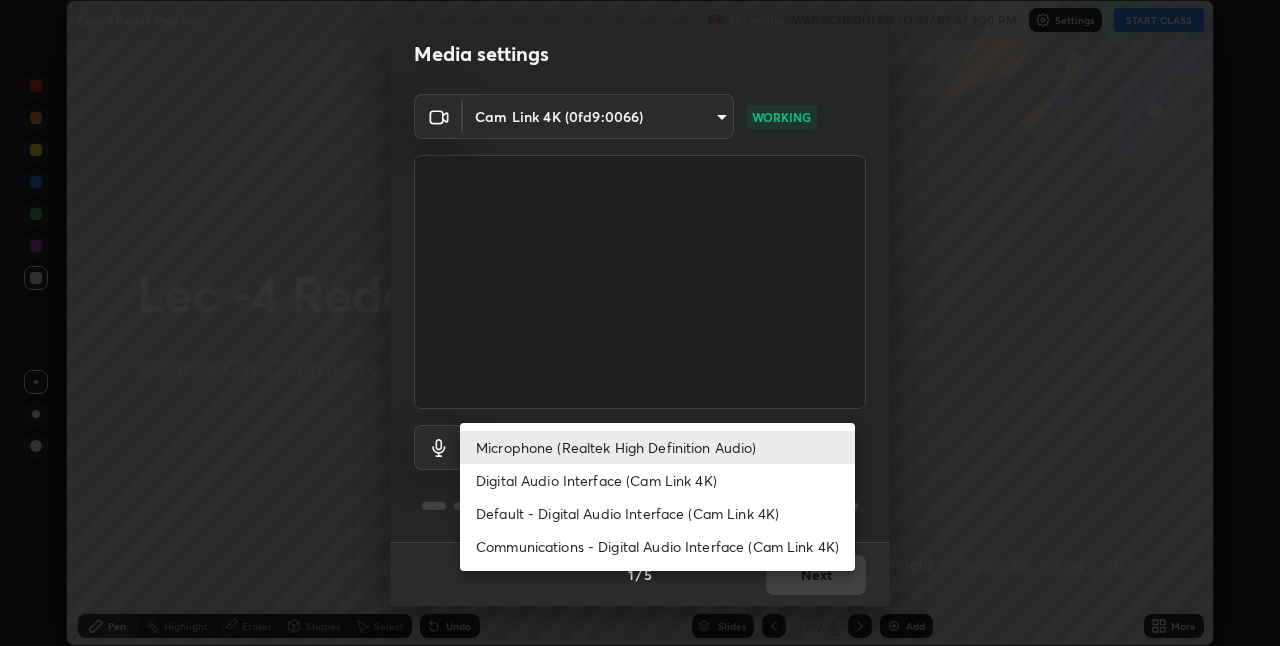 click on "Digital Audio Interface (Cam Link 4K)" at bounding box center [657, 480] 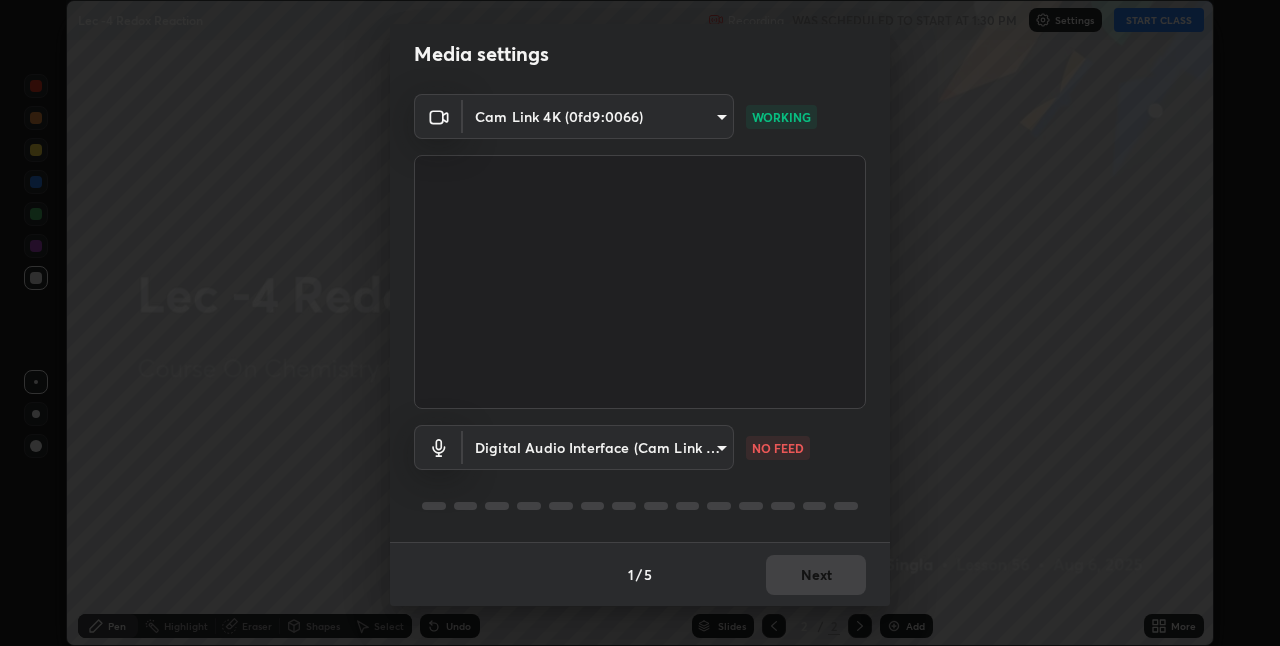 click on "Erase all Lec -4 Redox Reaction Recording WAS SCHEDULED TO START AT  1:30 PM Settings START CLASS Setting up your live class Lec -4 Redox Reaction • L56 of Course On Chemistry for JEE Conquer 1 2026 [FIRST] [LAST] Pen Highlight Eraser Shapes Select Undo Slides 2 / 2 Add More No doubts shared Encourage your learners to ask a doubt for better clarity Report an issue Reason for reporting Buffering Chat not working Audio - Video sync issue Educator video quality low ​ Attach an image Report Media settings Cam Link 4K (0fd9:0066) [HASH] WORKING Digital Audio Interface (Cam Link 4K) [HASH] NO FEED 1 / 5 Next" at bounding box center [640, 323] 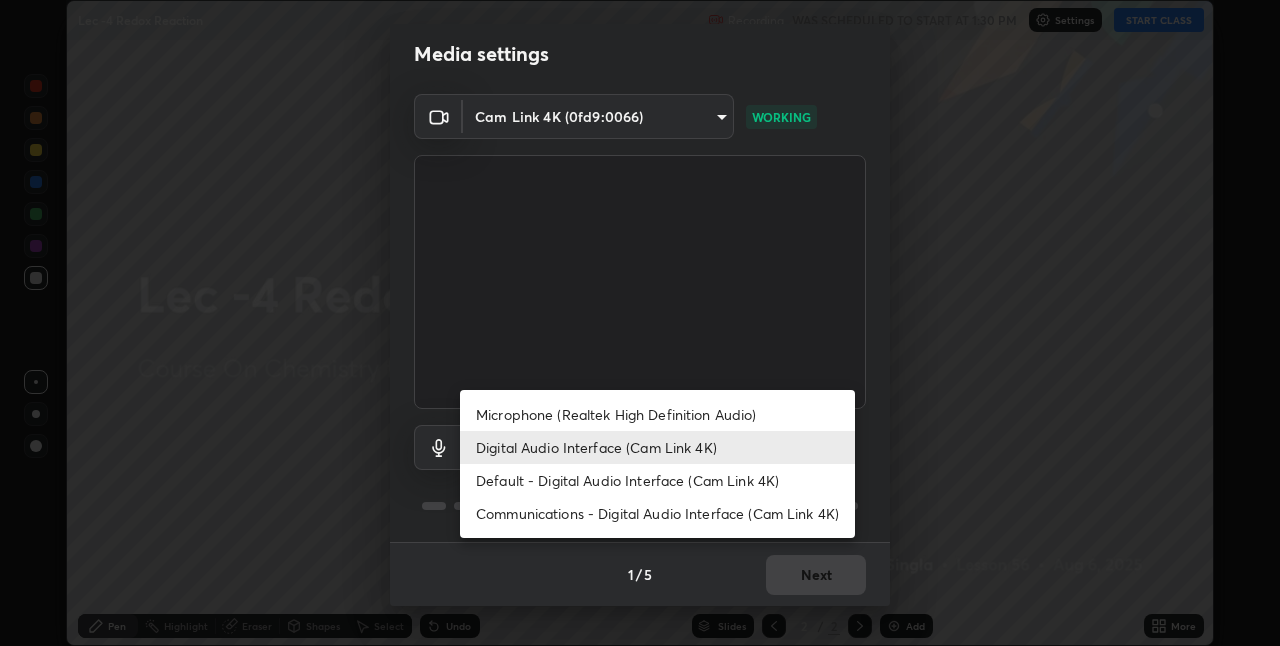 click on "Digital Audio Interface (Cam Link 4K)" at bounding box center [657, 447] 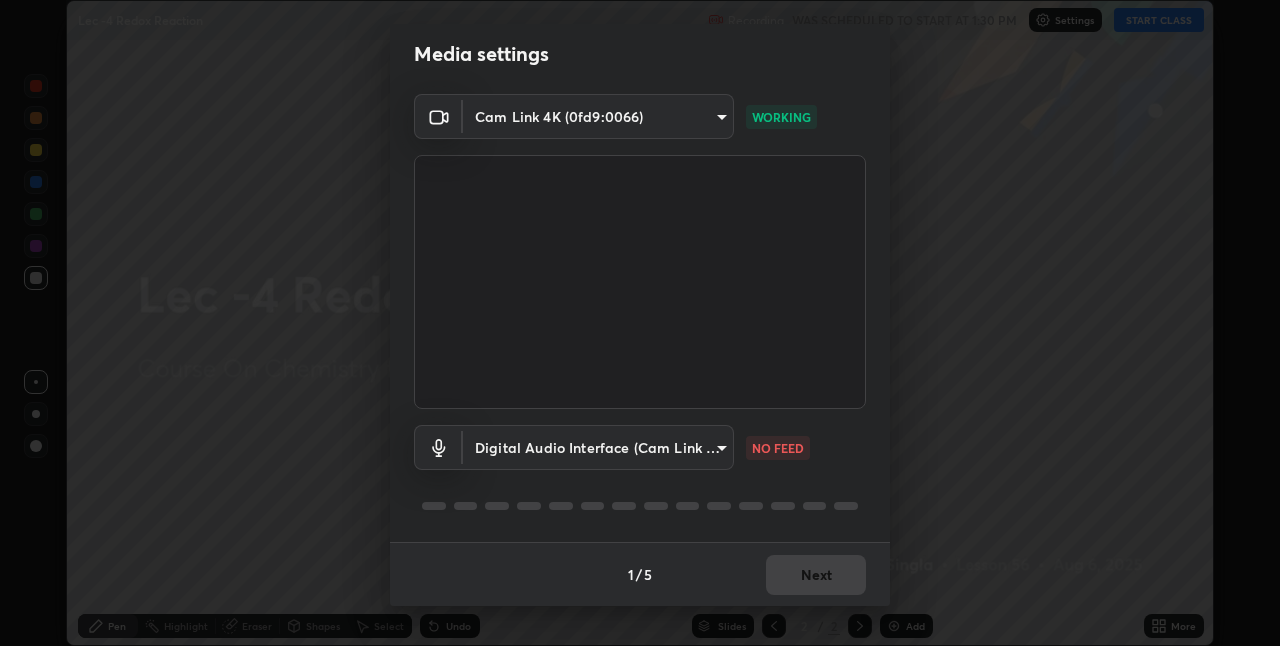 click on "Digital Audio Interface (Cam Link 4K)" at bounding box center (608, 447) 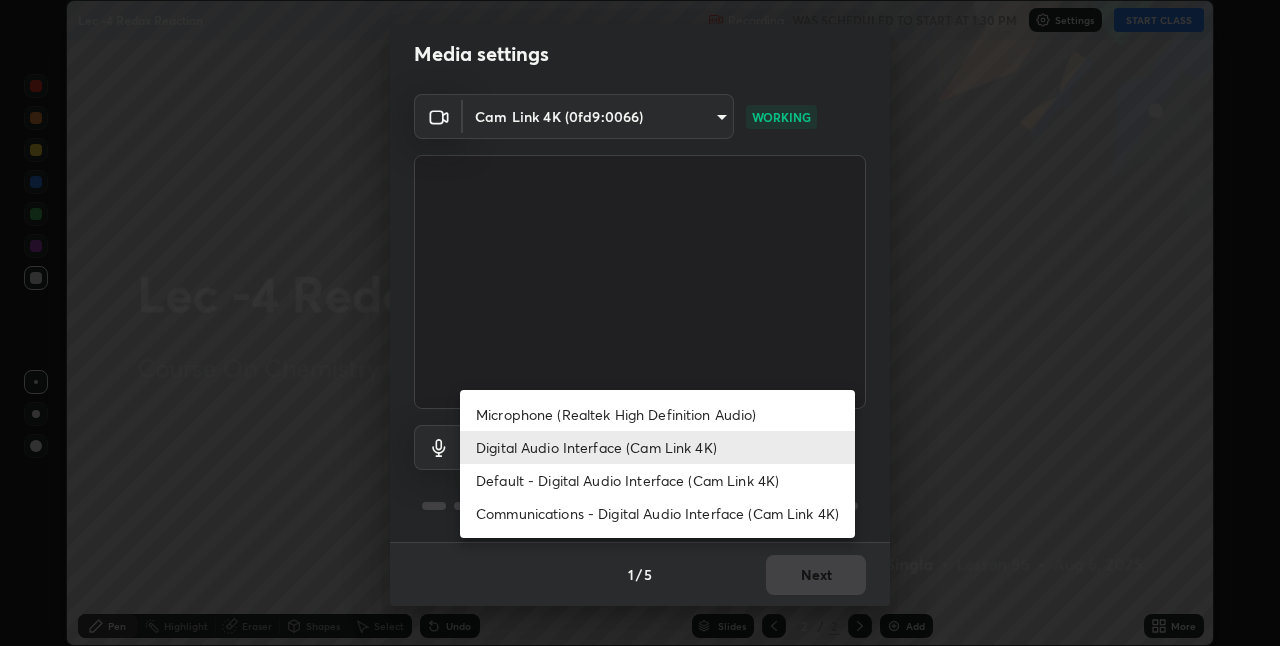 click on "Microphone (Realtek High Definition Audio)" at bounding box center (657, 414) 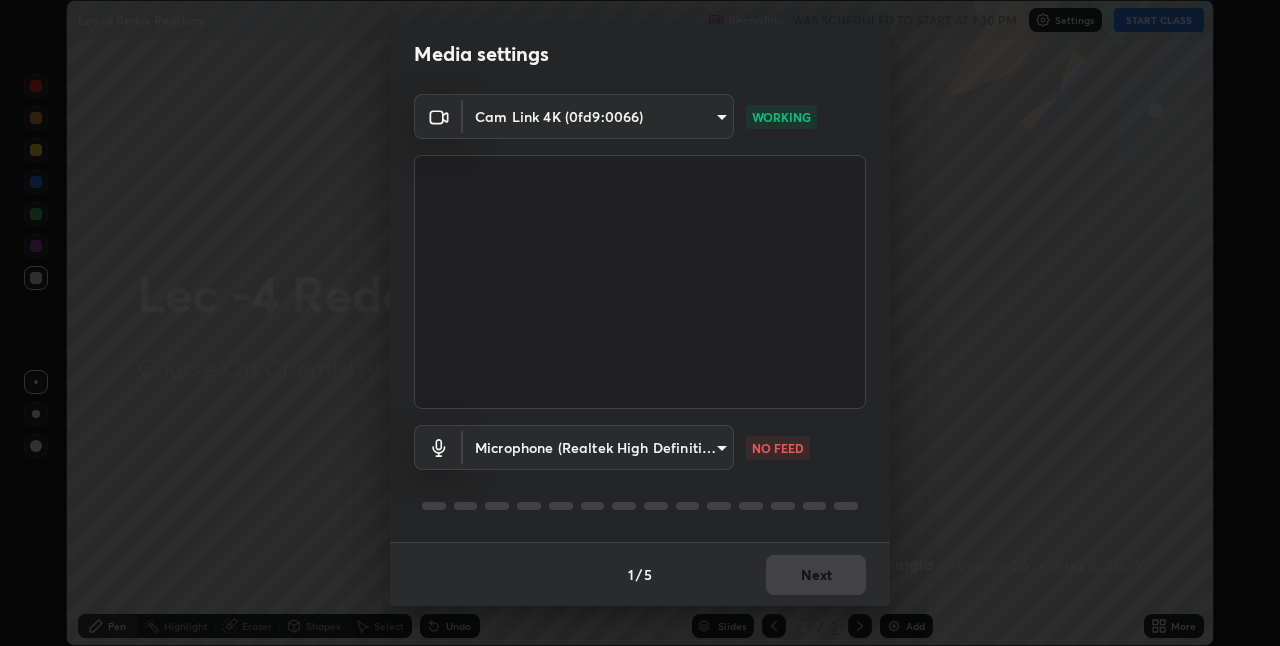 click on "Erase all Lec -4 Redox Reaction Recording WAS SCHEDULED TO START AT  1:30 PM Settings START CLASS Setting up your live class Lec -4 Redox Reaction • L56 of Course On Chemistry for JEE Conquer 1 2026 [FIRST] [LAST] Pen Highlight Eraser Shapes Select Undo Slides 2 / 2 Add More No doubts shared Encourage your learners to ask a doubt for better clarity Report an issue Reason for reporting Buffering Chat not working Audio - Video sync issue Educator video quality low ​ Attach an image Report Media settings Cam Link 4K (0fd9:0066) [HASH] WORKING Microphone (Realtek High Definition Audio) [HASH] NO FEED 1 / 5 Next" at bounding box center [640, 323] 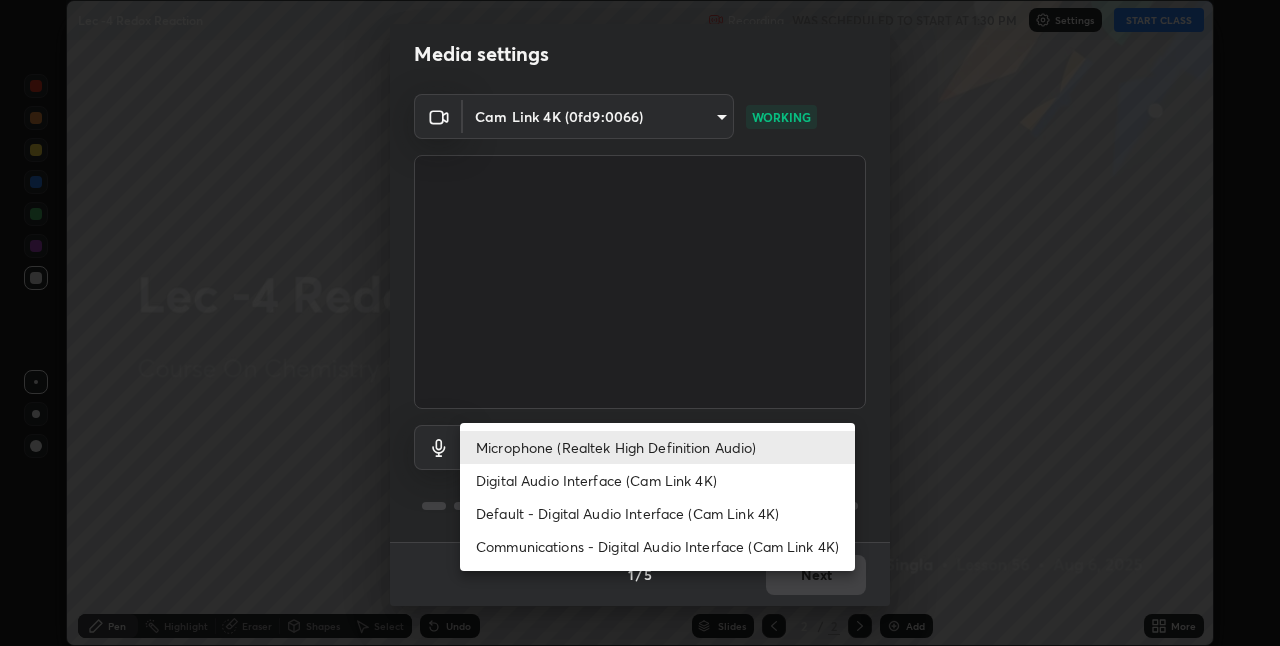 click on "Digital Audio Interface (Cam Link 4K)" at bounding box center (657, 480) 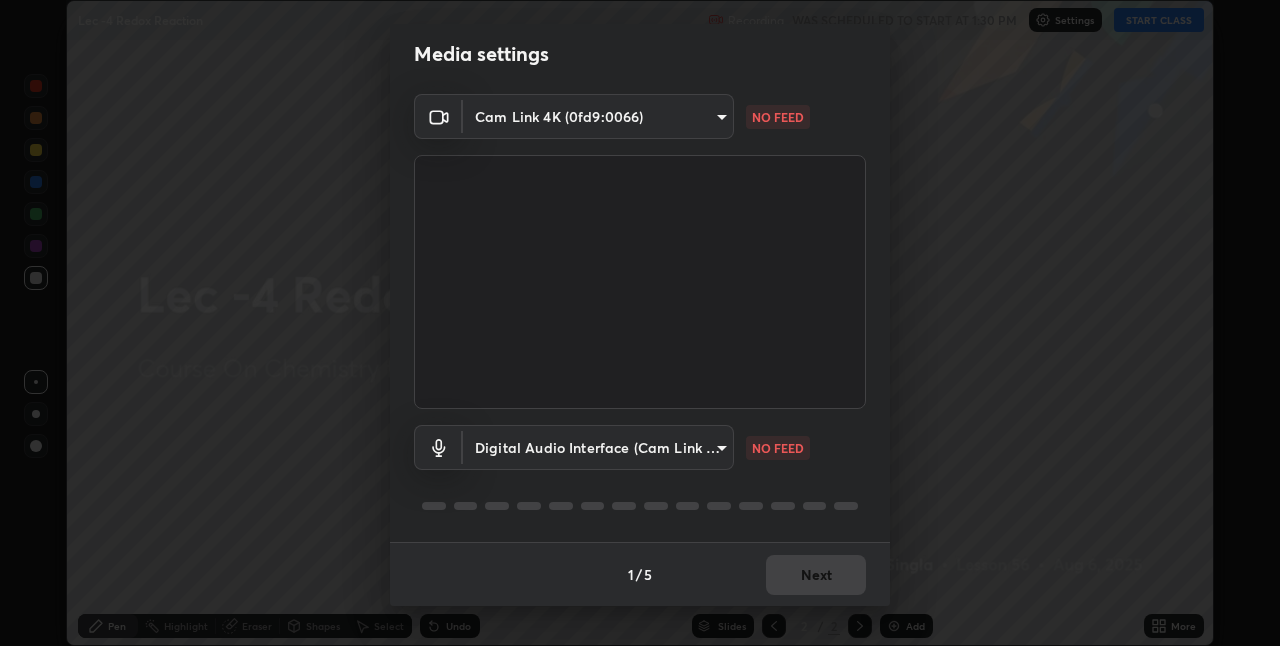 click on "Erase all Lec -4 Redox Reaction Recording WAS SCHEDULED TO START AT  1:30 PM Settings START CLASS Setting up your live class Lec -4 Redox Reaction • L56 of Course On Chemistry for JEE Conquer 1 2026 [FIRST] [LAST] Pen Highlight Eraser Shapes Select Undo Slides 2 / 2 Add More No doubts shared Encourage your learners to ask a doubt for better clarity Report an issue Reason for reporting Buffering Chat not working Audio - Video sync issue Educator video quality low ​ Attach an image Report Media settings Cam Link 4K (0fd9:0066) [HASH] NO FEED Digital Audio Interface (Cam Link 4K) [HASH] NO FEED 1 / 5 Next Microphone (Realtek High Definition Audio) Digital Audio Interface (Cam Link 4K) Default - Digital Audio Interface (Cam Link 4K) Communications - Digital Audio Interface (Cam Link 4K)" at bounding box center [640, 323] 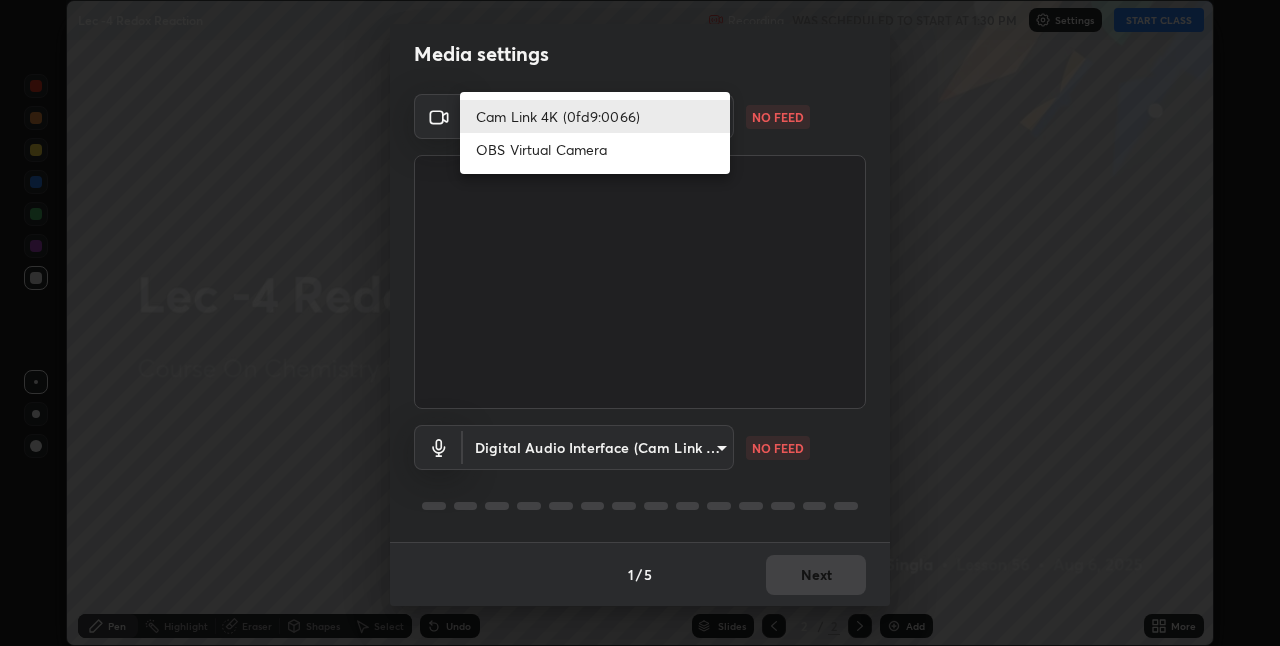 click on "OBS Virtual Camera" at bounding box center [595, 149] 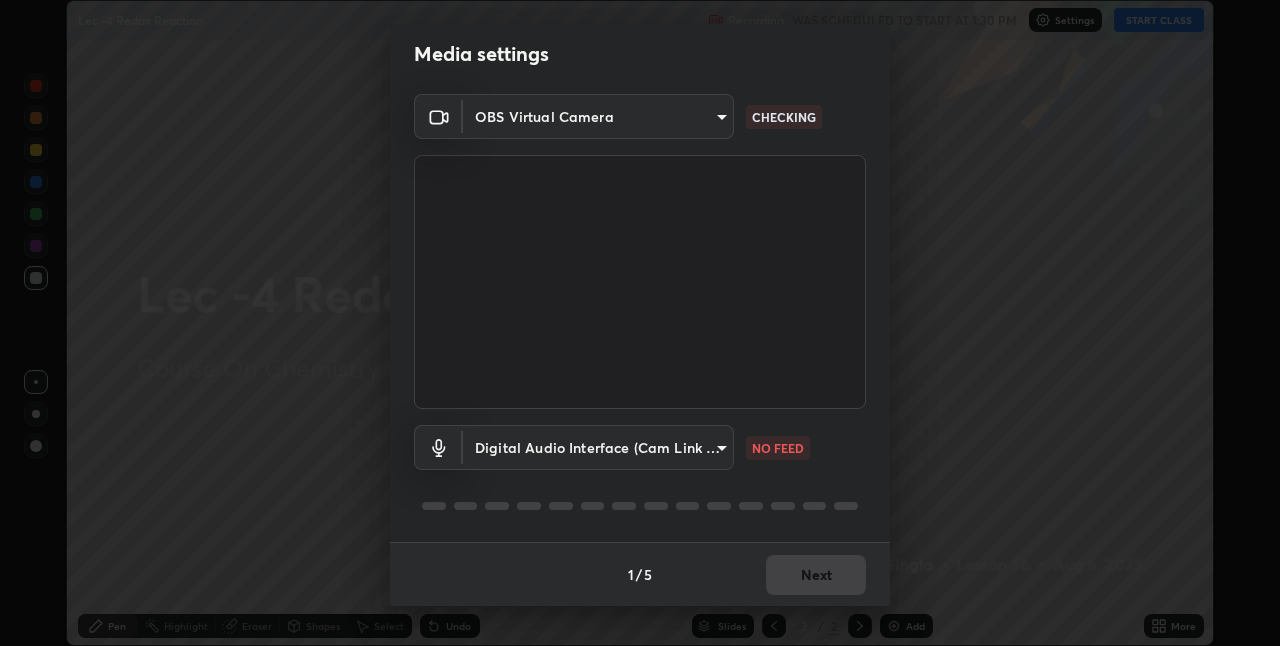 click on "Erase all Lec -4 Redox Reaction Recording WAS SCHEDULED TO START AT  1:30 PM Settings START CLASS Setting up your live class Lec -4 Redox Reaction • L56 of Course On Chemistry for JEE Conquer 1 2026 [FIRST] [LAST] Pen Highlight Eraser Shapes Select Undo Slides 2 / 2 Add More No doubts shared Encourage your learners to ask a doubt for better clarity Report an issue Reason for reporting Buffering Chat not working Audio - Video sync issue Educator video quality low ​ Attach an image Report Media settings Cam Link 4K (0fd9:0066) [HASH] NO FEED Digital Audio Interface (Cam Link 4K) [HASH] NO FEED 1 / 5 Next" at bounding box center (640, 323) 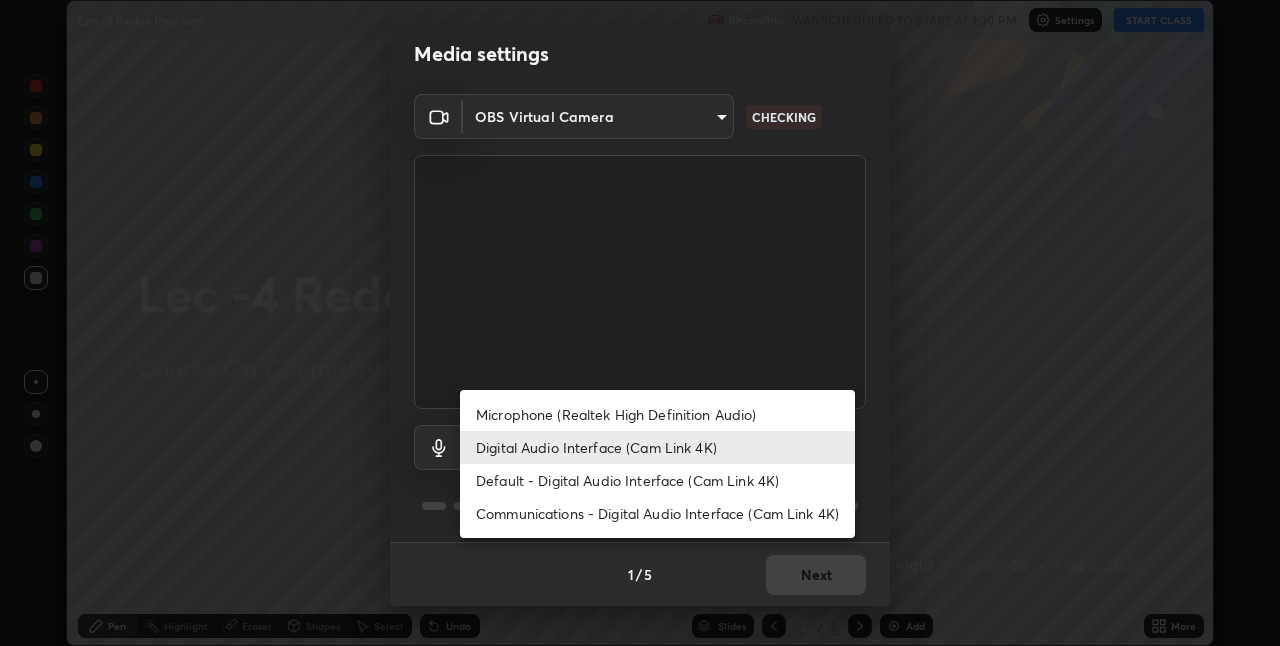 click on "Microphone (Realtek High Definition Audio)" at bounding box center [657, 414] 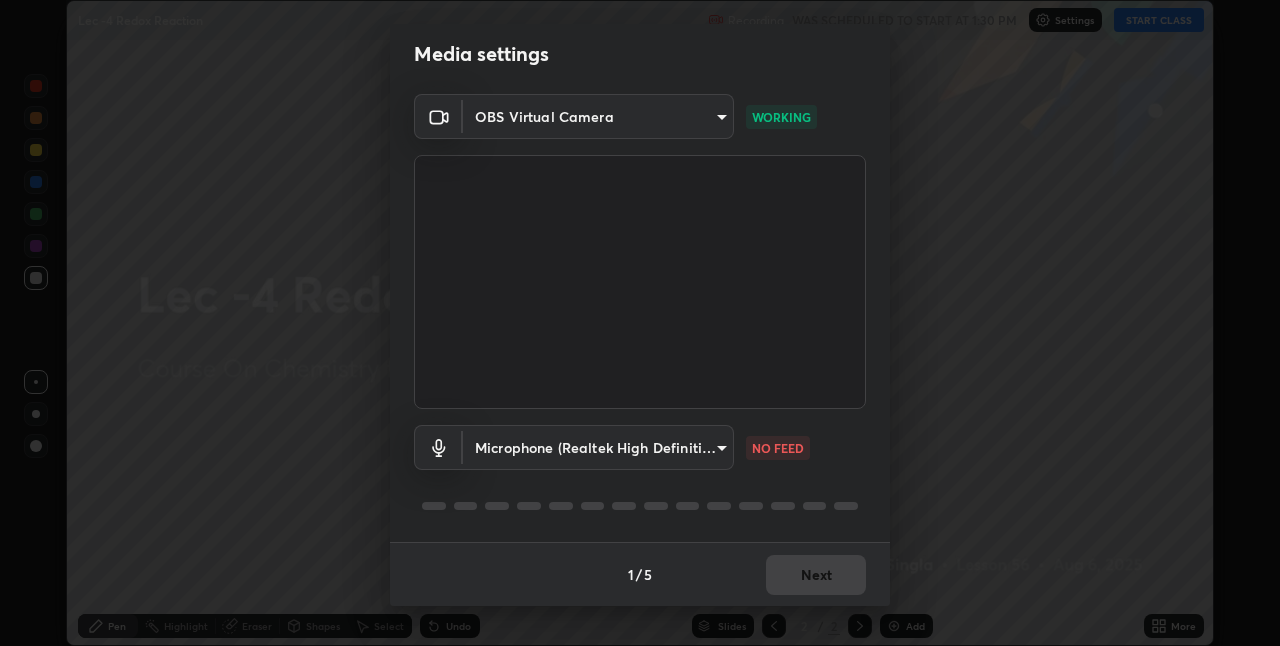 click on "Erase all Lec -4 Redox Reaction Recording WAS SCHEDULED TO START AT  1:30 PM Settings START CLASS Setting up your live class Lec -4 Redox Reaction • L56 of Course On Chemistry for JEE Conquer 1 2026 [FIRST] [LAST] Pen Highlight Eraser Shapes Select Undo Slides 2 / 2 Add More No doubts shared Encourage your learners to ask a doubt for better clarity Report an issue Reason for reporting Buffering Chat not working Audio - Video sync issue Educator video quality low ​ Attach an image Report Media settings OBS Virtual Camera [HASH] WORKING Microphone (Realtek High Definition Audio) [HASH] NO FEED 1 / 5 Next" at bounding box center [640, 323] 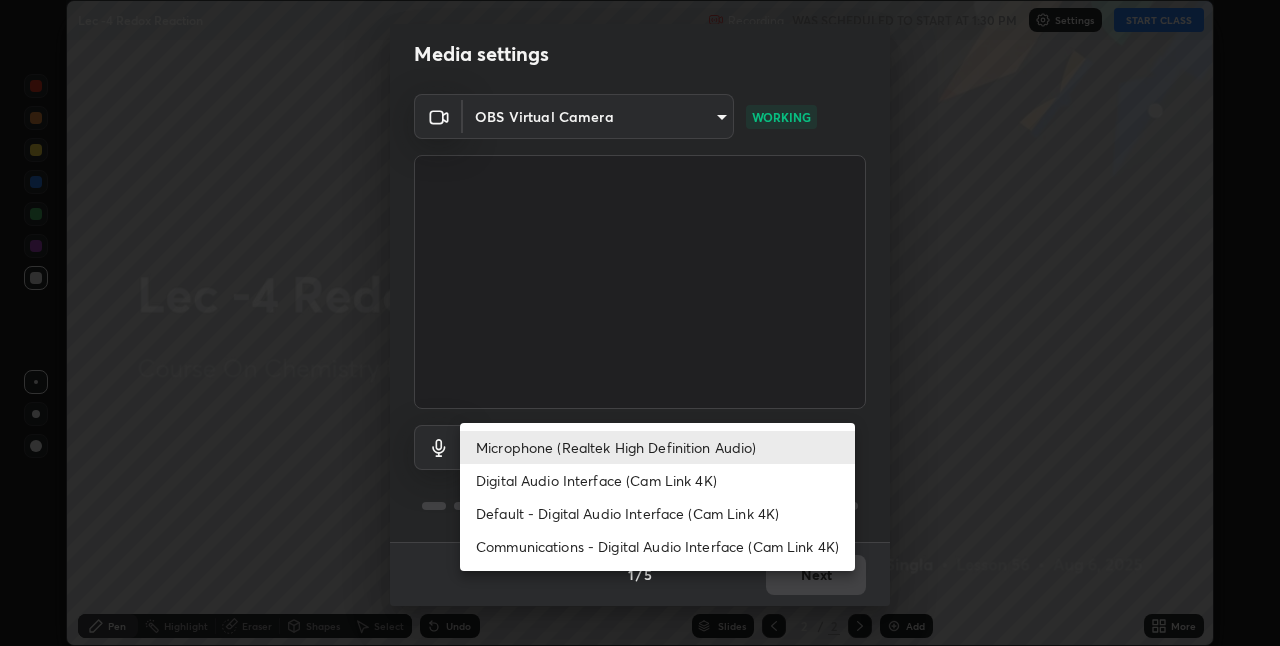 click on "Digital Audio Interface (Cam Link 4K)" at bounding box center [657, 480] 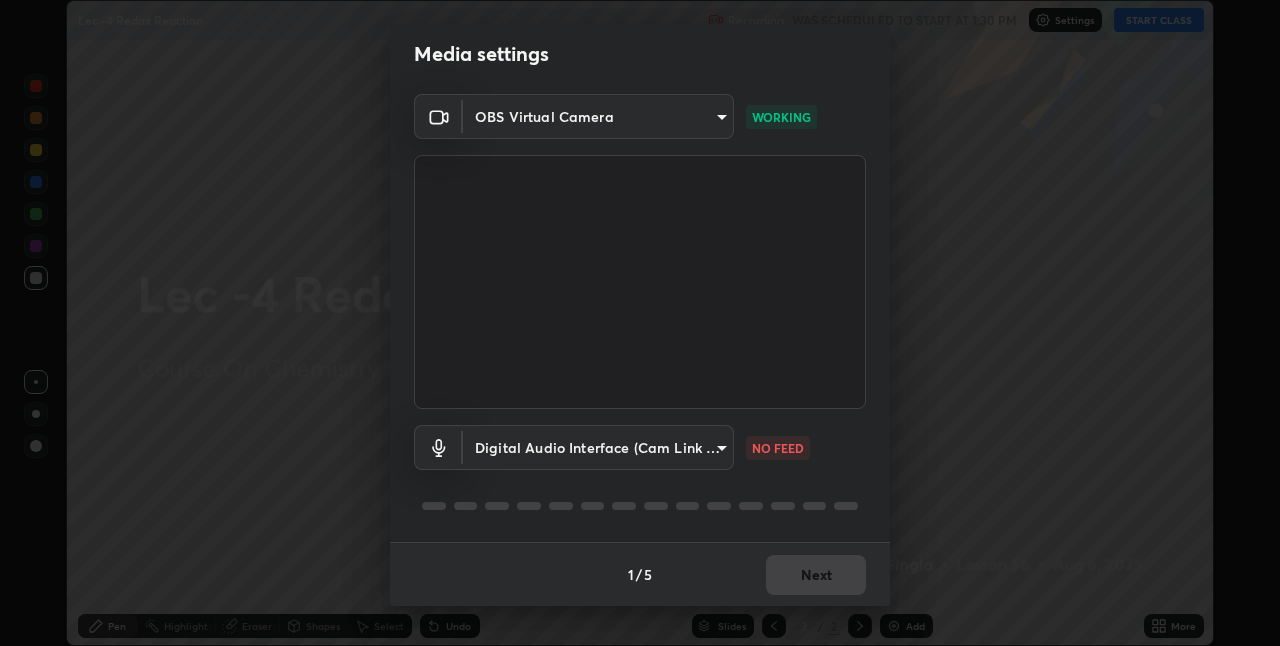 click on "Erase all Lec -4 Redox Reaction Recording WAS SCHEDULED TO START AT  1:30 PM Settings START CLASS Setting up your live class Lec -4 Redox Reaction • L56 of Course On Chemistry for JEE Conquer 1 2026 [FIRST] [LAST] Pen Highlight Eraser Shapes Select Undo Slides 2 / 2 Add More No doubts shared Encourage your learners to ask a doubt for better clarity Report an issue Reason for reporting Buffering Chat not working Audio - Video sync issue Educator video quality low ​ Attach an image Report Media settings OBS Virtual Camera [HASH] WORKING Digital Audio Interface (Cam Link 4K) [HASH] NO FEED 1 / 5 Next" at bounding box center [640, 323] 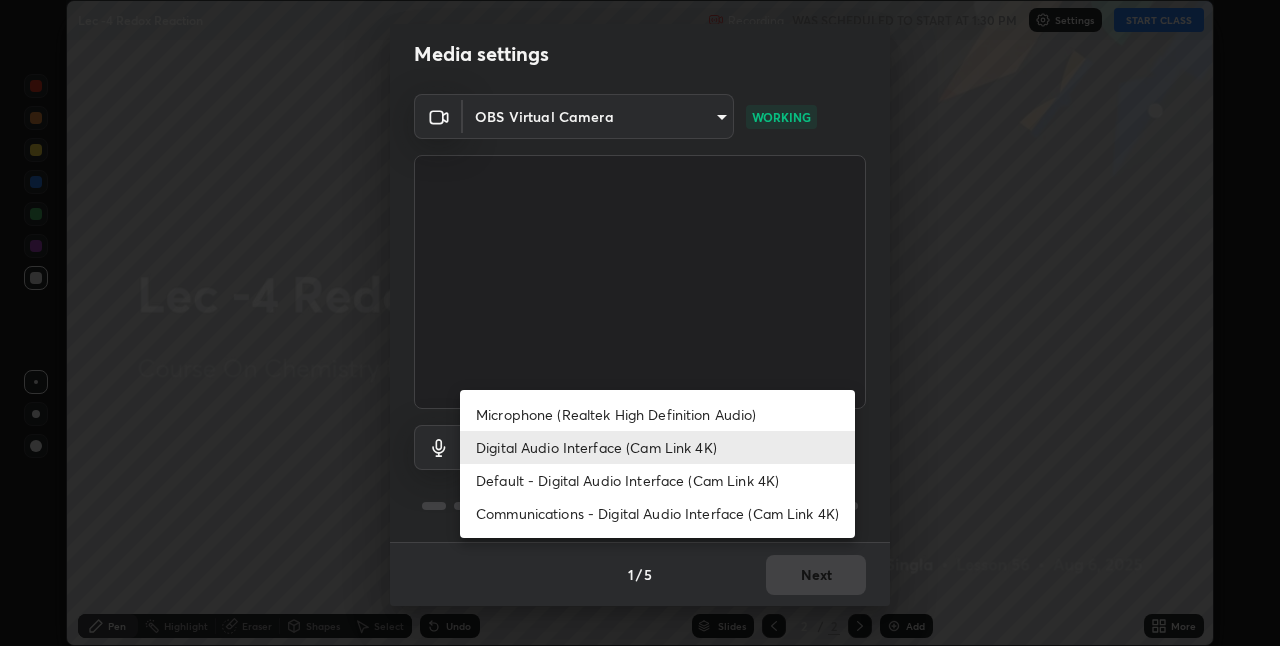 click on "Default - Digital Audio Interface (Cam Link 4K)" at bounding box center (657, 480) 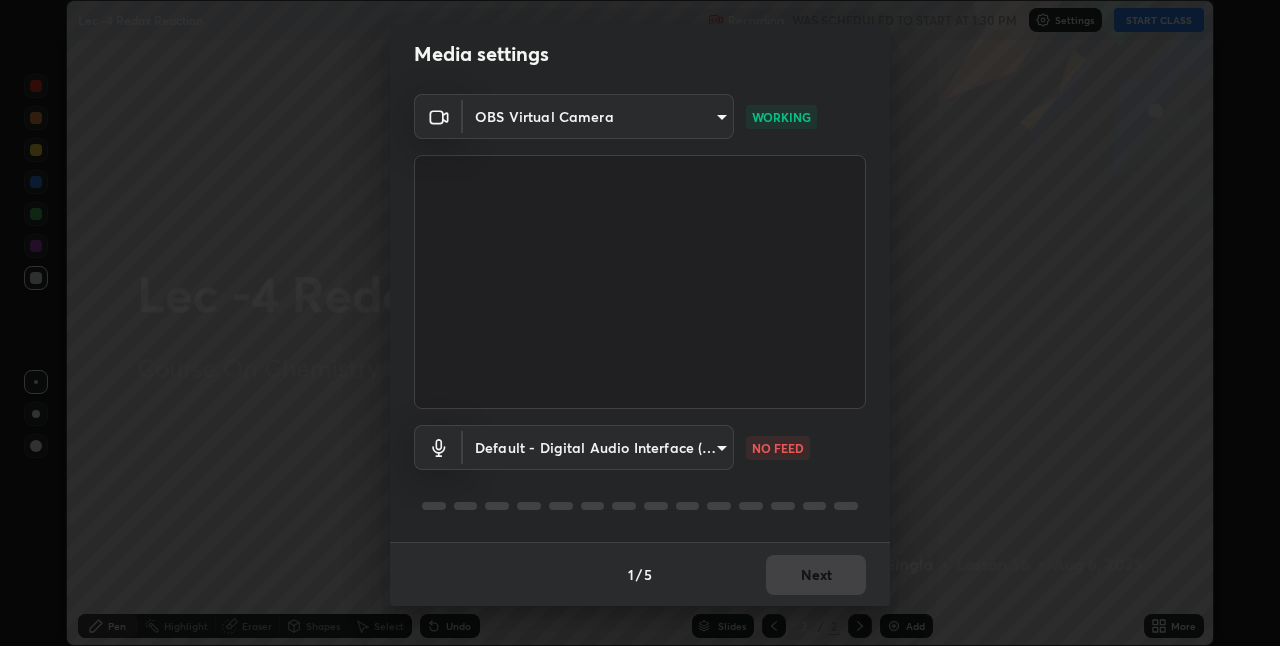 click on "Erase all Lec -4 Redox Reaction Recording WAS SCHEDULED TO START AT  1:30 PM Settings START CLASS Setting up your live class Lec -4 Redox Reaction • L56 of Course On Chemistry for JEE Conquer 1 2026 [FIRST] [LAST] Pen Highlight Eraser Shapes Select Undo Slides 2 / 2 Add More No doubts shared Encourage your learners to ask a doubt for better clarity Report an issue Reason for reporting Buffering Chat not working Audio - Video sync issue Educator video quality low ​ Attach an image Report Media settings OBS Virtual Camera [HASH] WORKING Default - Digital Audio Interface (Cam Link 4K) default NO FEED 1 / 5 Next" at bounding box center (640, 323) 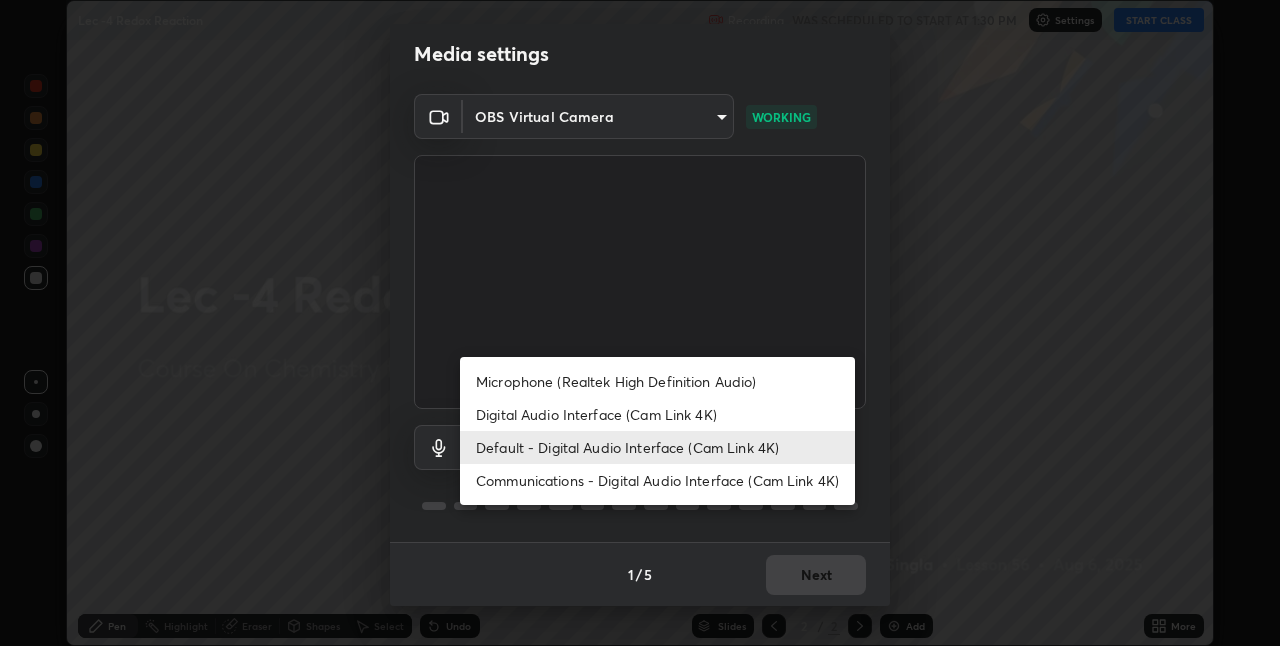 click on "Communications - Digital Audio Interface (Cam Link 4K)" at bounding box center (657, 480) 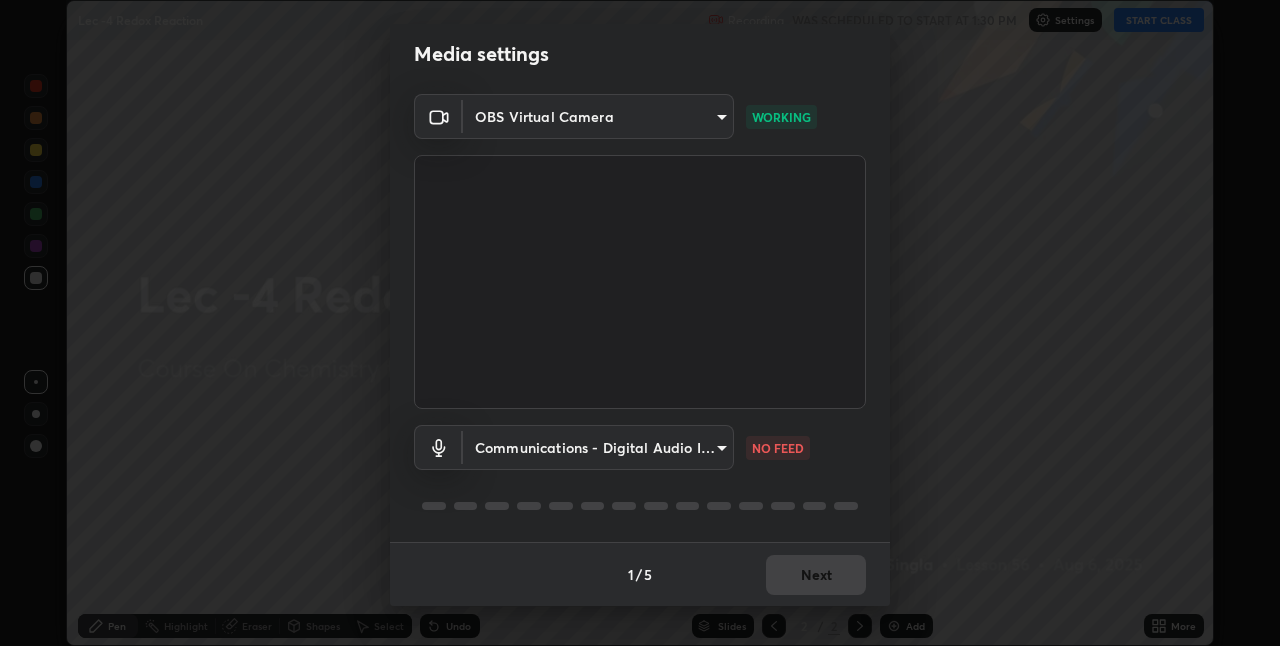 click on "Erase all Lec -4 Redox Reaction Recording WAS SCHEDULED TO START AT  1:30 PM Settings START CLASS Setting up your live class Lec -4 Redox Reaction • L56 of Course On Chemistry for JEE Conquer 1 2026 [FIRST] [LAST] Pen Highlight Eraser Shapes Select Undo Slides 2 / 2 Add More No doubts shared Encourage your learners to ask a doubt for better clarity Report an issue Reason for reporting Buffering Chat not working Audio - Video sync issue Educator video quality low ​ Attach an image Report Media settings OBS Virtual Camera [HASH] WORKING Communications - Digital Audio Interface (Cam Link 4K) communications NO FEED 1 / 5 Next" at bounding box center (640, 323) 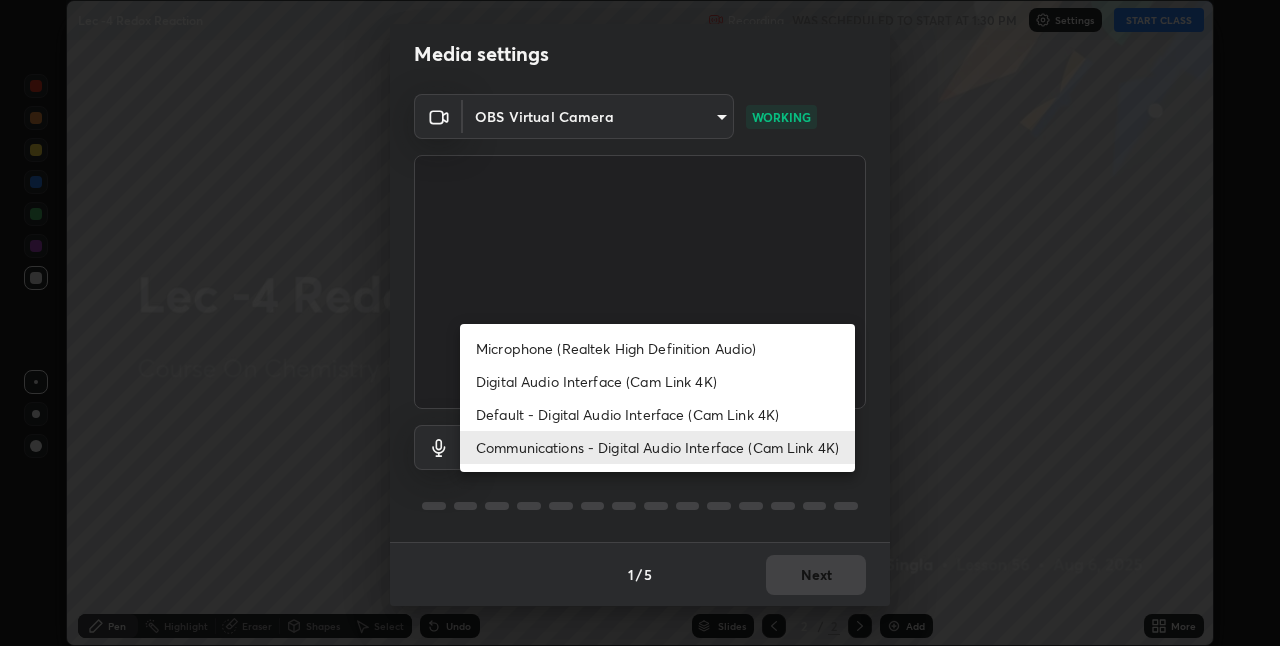 click at bounding box center [640, 323] 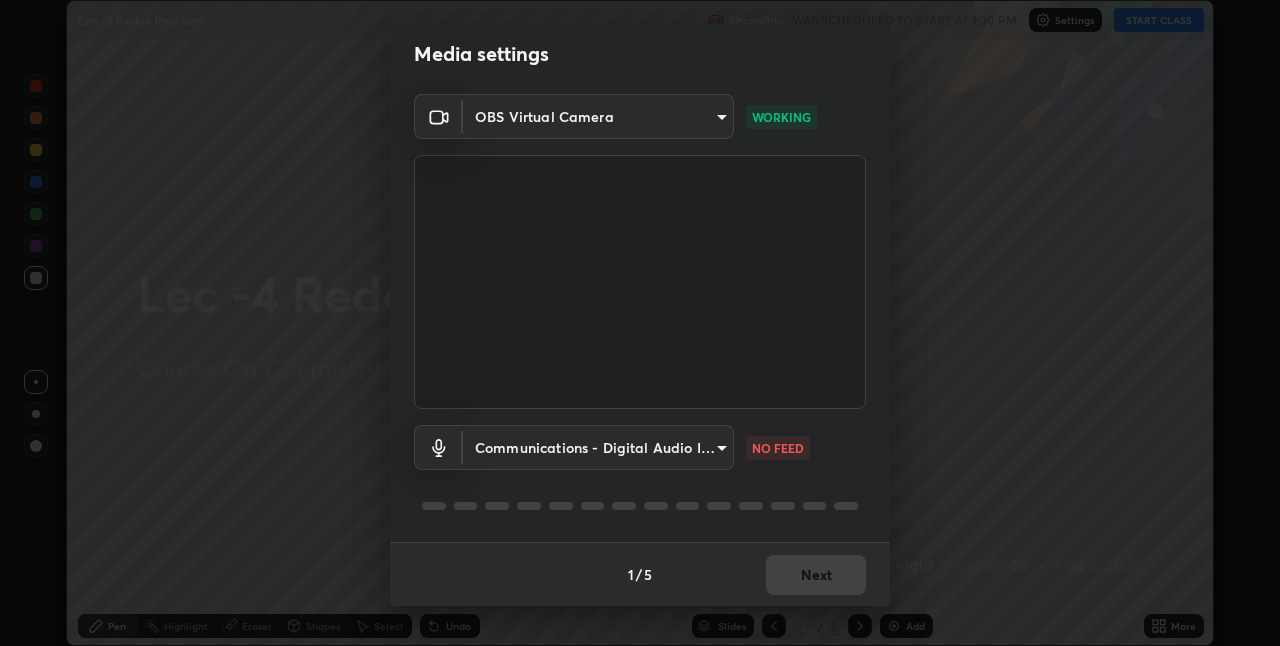 click on "Erase all Lec -4 Redox Reaction Recording WAS SCHEDULED TO START AT  1:30 PM Settings START CLASS Setting up your live class Lec -4 Redox Reaction • L56 of Course On Chemistry for JEE Conquer 1 2026 [FIRST] [LAST] Pen Highlight Eraser Shapes Select Undo Slides 2 / 2 Add More No doubts shared Encourage your learners to ask a doubt for better clarity Report an issue Reason for reporting Buffering Chat not working Audio - Video sync issue Educator video quality low ​ Attach an image Report Media settings OBS Virtual Camera [HASH] WORKING Communications - Digital Audio Interface (Cam Link 4K) communications NO FEED 1 / 5 Next" at bounding box center (640, 323) 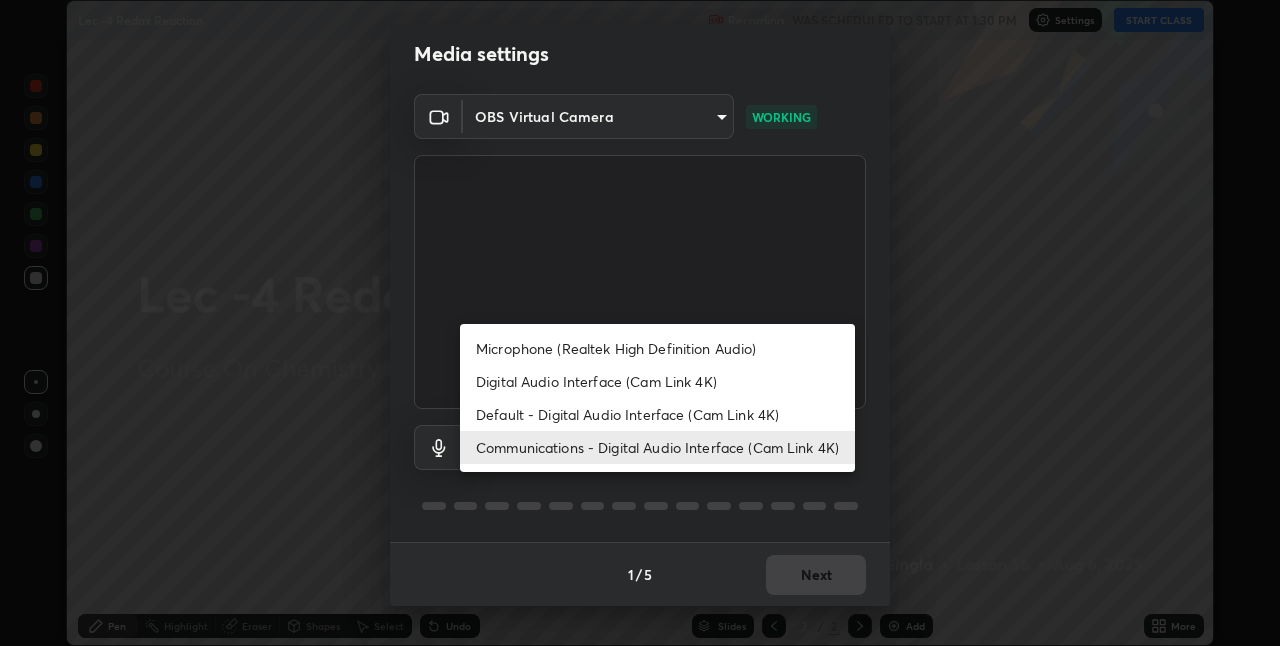 click on "Default - Digital Audio Interface (Cam Link 4K)" at bounding box center [657, 414] 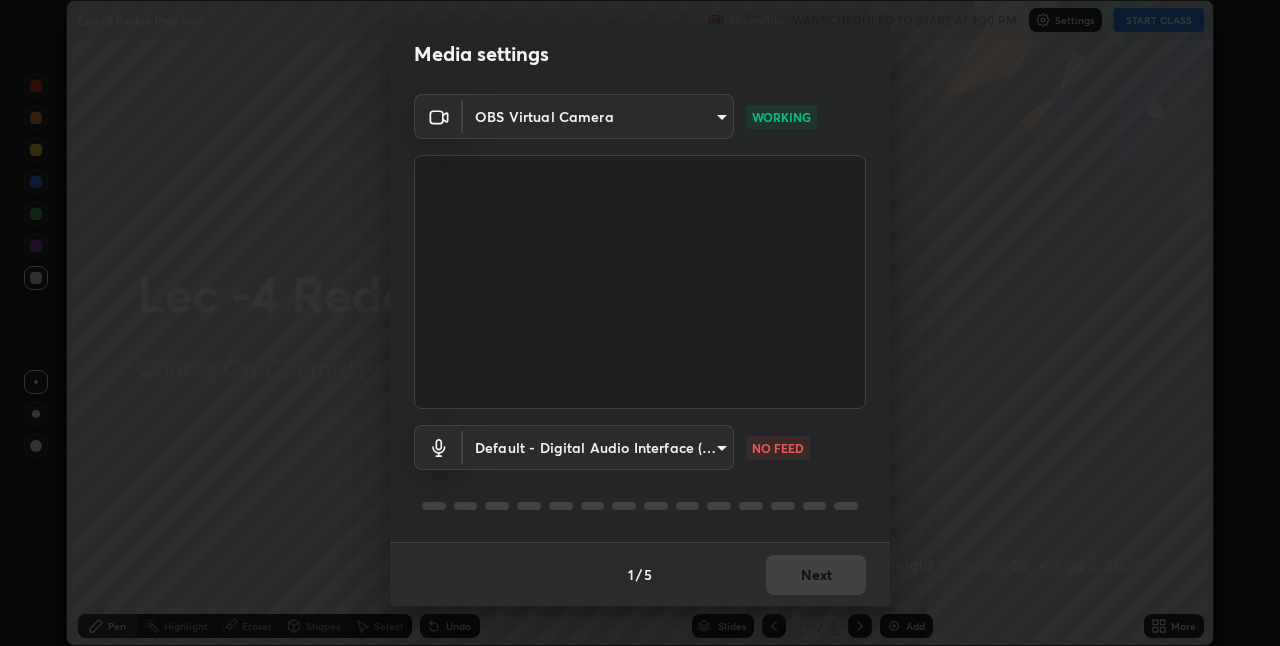 click on "Erase all Lec -4 Redox Reaction Recording WAS SCHEDULED TO START AT  1:30 PM Settings START CLASS Setting up your live class Lec -4 Redox Reaction • L56 of Course On Chemistry for JEE Conquer 1 2026 [FIRST] [LAST] Pen Highlight Eraser Shapes Select Undo Slides 2 / 2 Add More No doubts shared Encourage your learners to ask a doubt for better clarity Report an issue Reason for reporting Buffering Chat not working Audio - Video sync issue Educator video quality low ​ Attach an image Report Media settings OBS Virtual Camera [HASH] WORKING Default - Digital Audio Interface (Cam Link 4K) default NO FEED 1 / 5 Next" at bounding box center (640, 323) 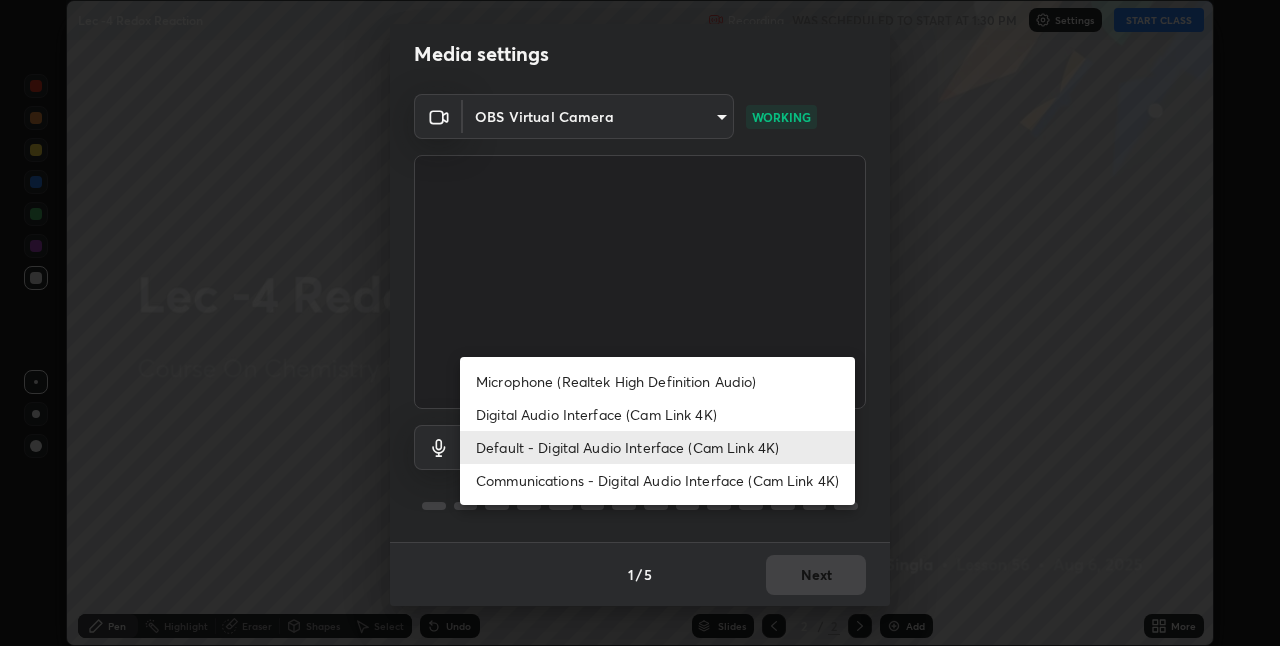 click on "Digital Audio Interface (Cam Link 4K)" at bounding box center (657, 414) 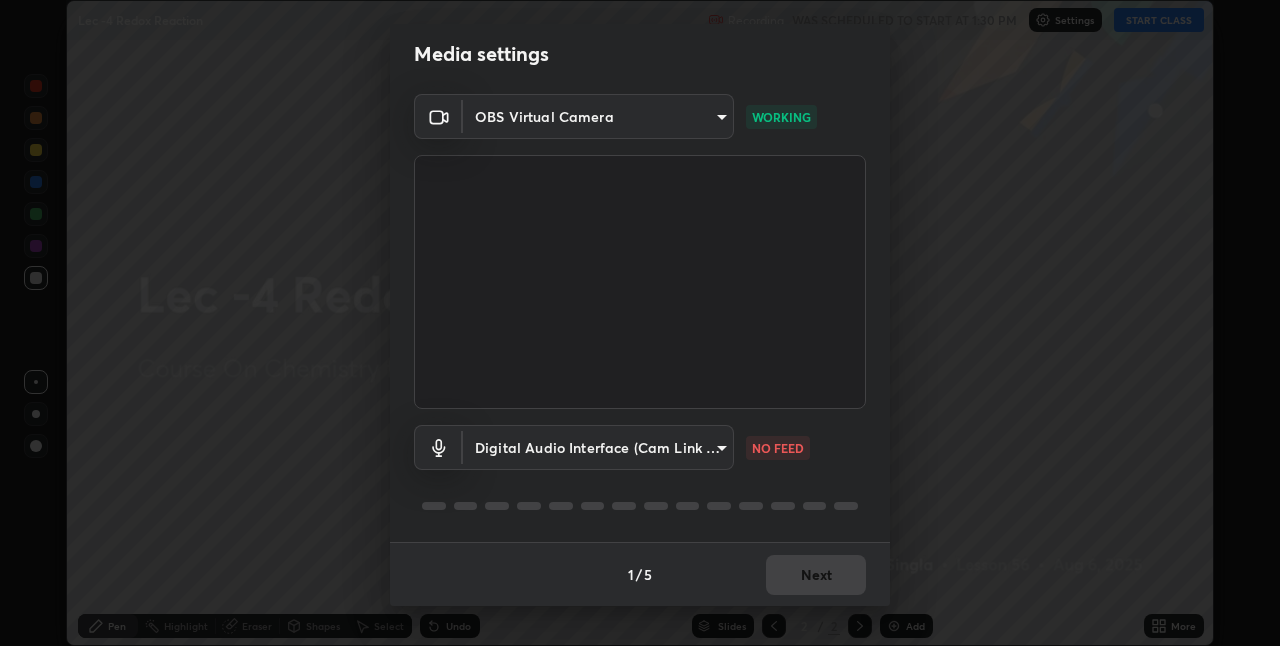 click on "Erase all Lec -4 Redox Reaction Recording WAS SCHEDULED TO START AT  1:30 PM Settings START CLASS Setting up your live class Lec -4 Redox Reaction • L56 of Course On Chemistry for JEE Conquer 1 2026 [FIRST] [LAST] Pen Highlight Eraser Shapes Select Undo Slides 2 / 2 Add More No doubts shared Encourage your learners to ask a doubt for better clarity Report an issue Reason for reporting Buffering Chat not working Audio - Video sync issue Educator video quality low ​ Attach an image Report Media settings OBS Virtual Camera [HASH] WORKING Digital Audio Interface (Cam Link 4K) [HASH] NO FEED 1 / 5 Next" at bounding box center [640, 323] 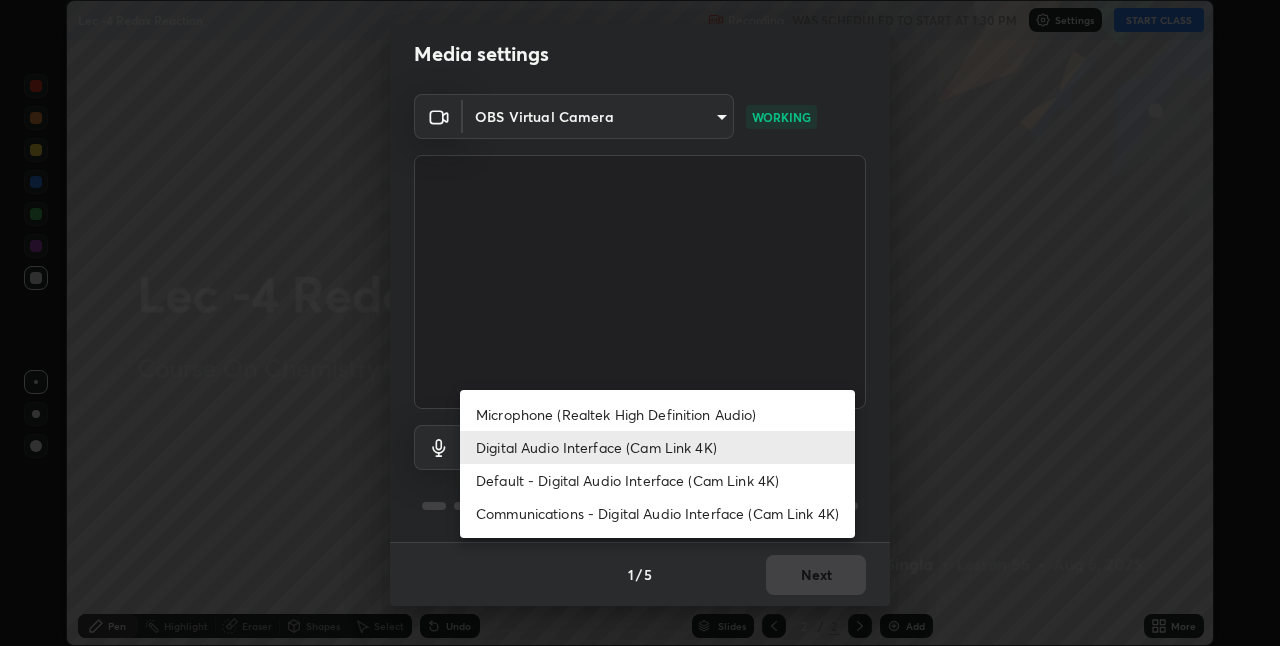 click on "Microphone (Realtek High Definition Audio)" at bounding box center (657, 414) 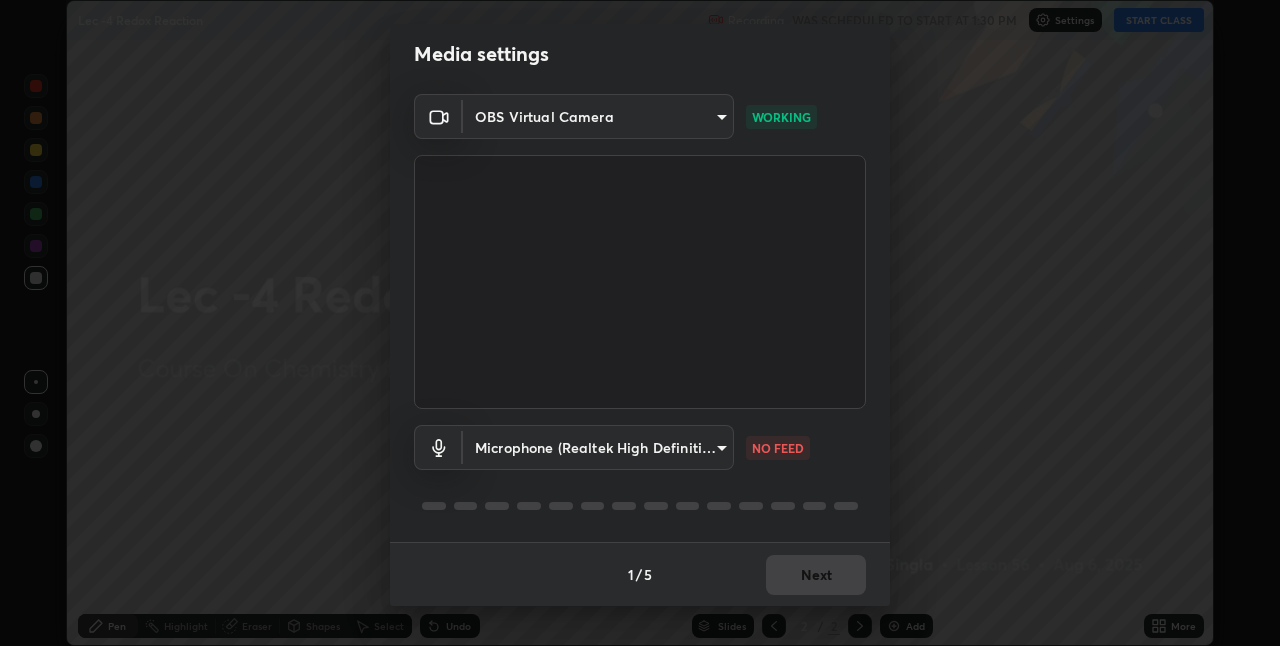 click on "Erase all Lec -4 Redox Reaction Recording WAS SCHEDULED TO START AT  1:30 PM Settings START CLASS Setting up your live class Lec -4 Redox Reaction • L56 of Course On Chemistry for JEE Conquer 1 2026 [FIRST] [LAST] Pen Highlight Eraser Shapes Select Undo Slides 2 / 2 Add More No doubts shared Encourage your learners to ask a doubt for better clarity Report an issue Reason for reporting Buffering Chat not working Audio - Video sync issue Educator video quality low ​ Attach an image Report Media settings OBS Virtual Camera [HASH] WORKING Microphone (Realtek High Definition Audio) [HASH] NO FEED 1 / 5 Next" at bounding box center (640, 323) 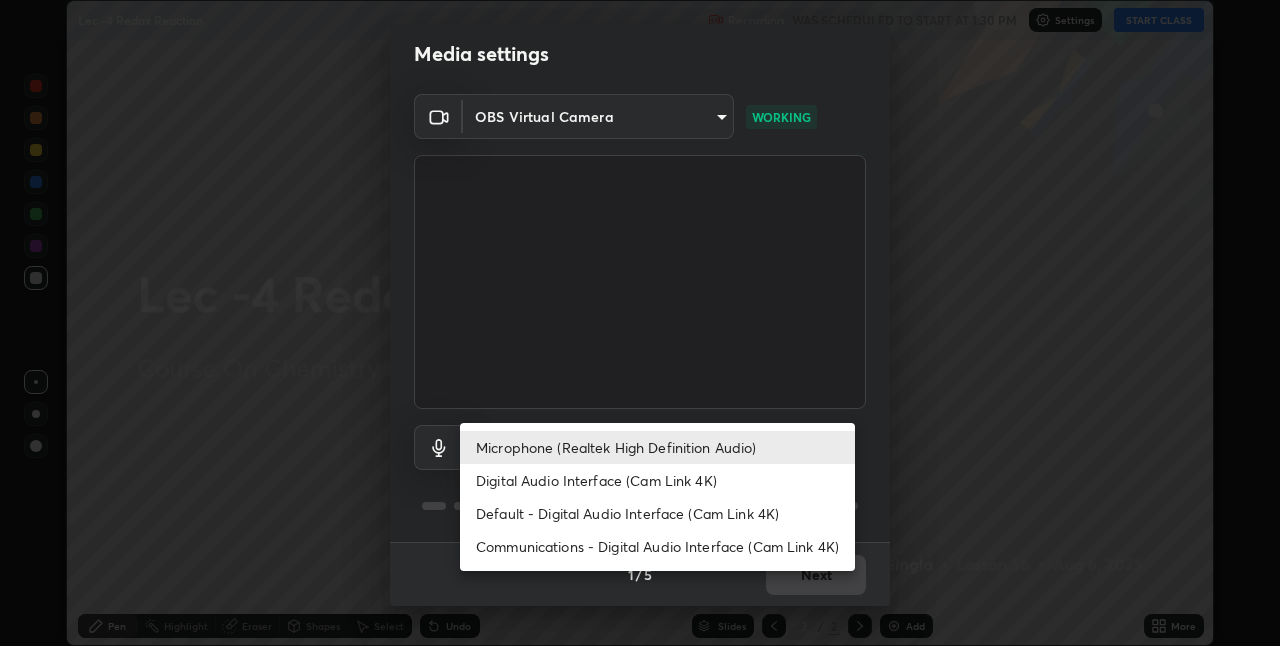 click on "Digital Audio Interface (Cam Link 4K)" at bounding box center [657, 480] 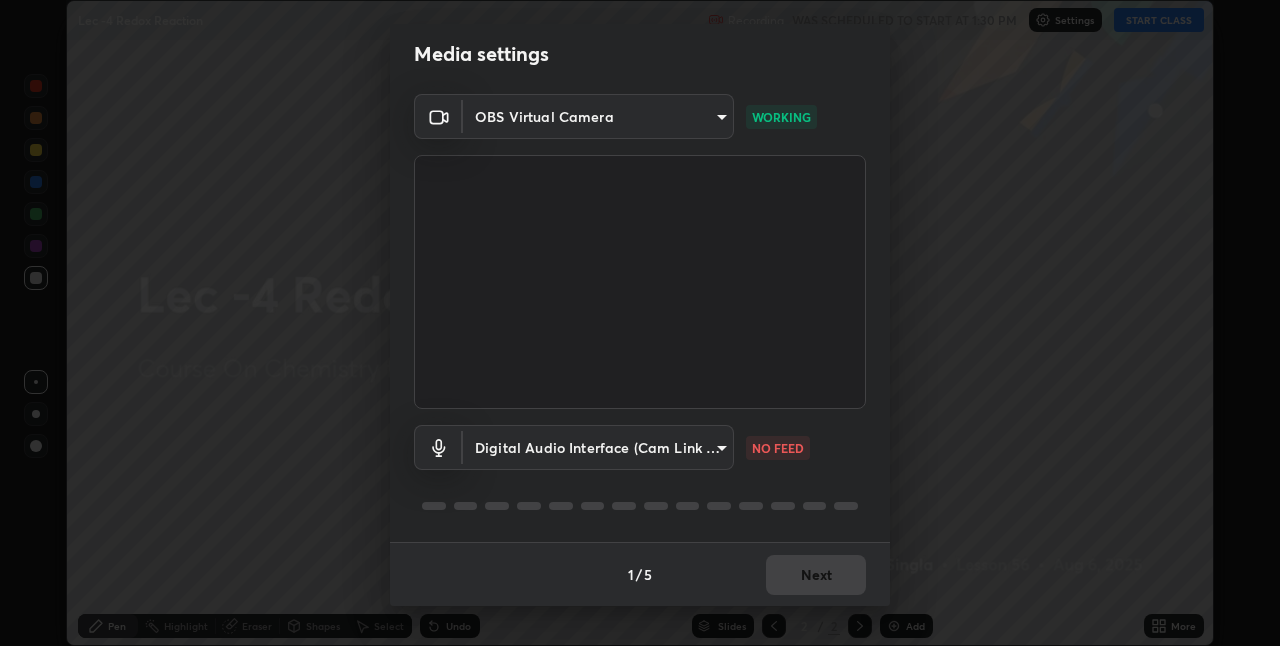 click on "Erase all Lec -4 Redox Reaction Recording WAS SCHEDULED TO START AT  1:30 PM Settings START CLASS Setting up your live class Lec -4 Redox Reaction • L56 of Course On Chemistry for JEE Conquer 1 2026 [FIRST] [LAST] Pen Highlight Eraser Shapes Select Undo Slides 2 / 2 Add More No doubts shared Encourage your learners to ask a doubt for better clarity Report an issue Reason for reporting Buffering Chat not working Audio - Video sync issue Educator video quality low ​ Attach an image Report Media settings OBS Virtual Camera [HASH] WORKING Digital Audio Interface (Cam Link 4K) [HASH] NO FEED 1 / 5 Next" at bounding box center (640, 323) 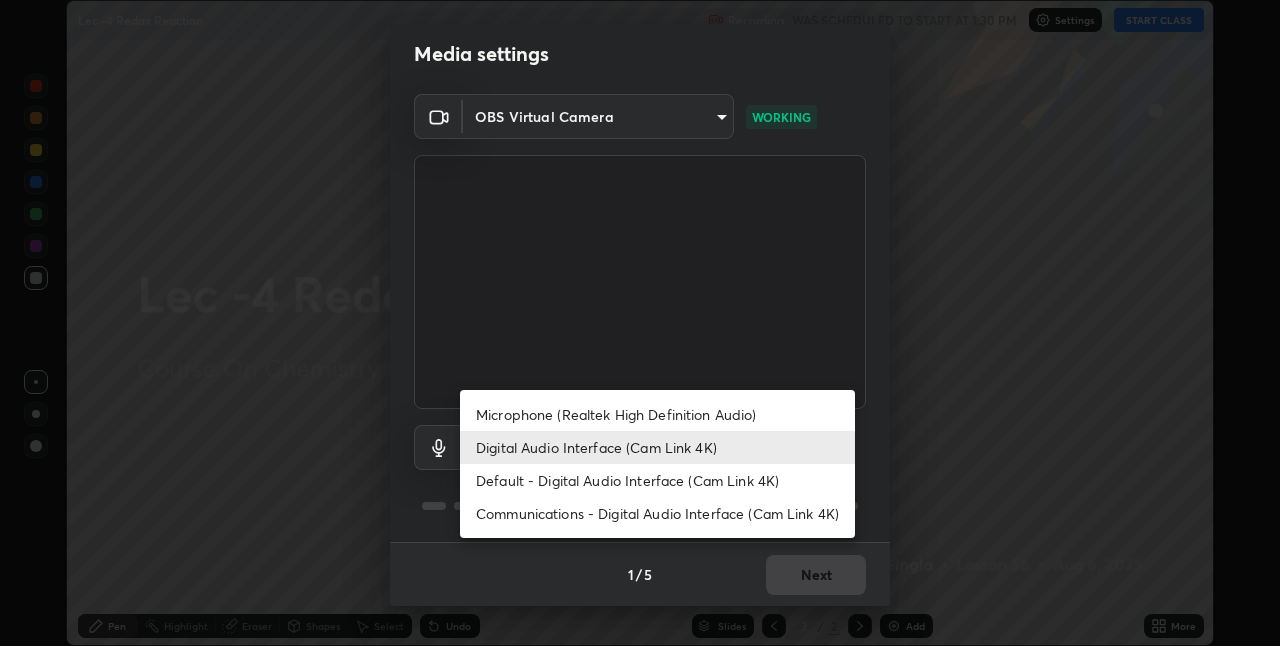 click on "Default - Digital Audio Interface (Cam Link 4K)" at bounding box center (657, 480) 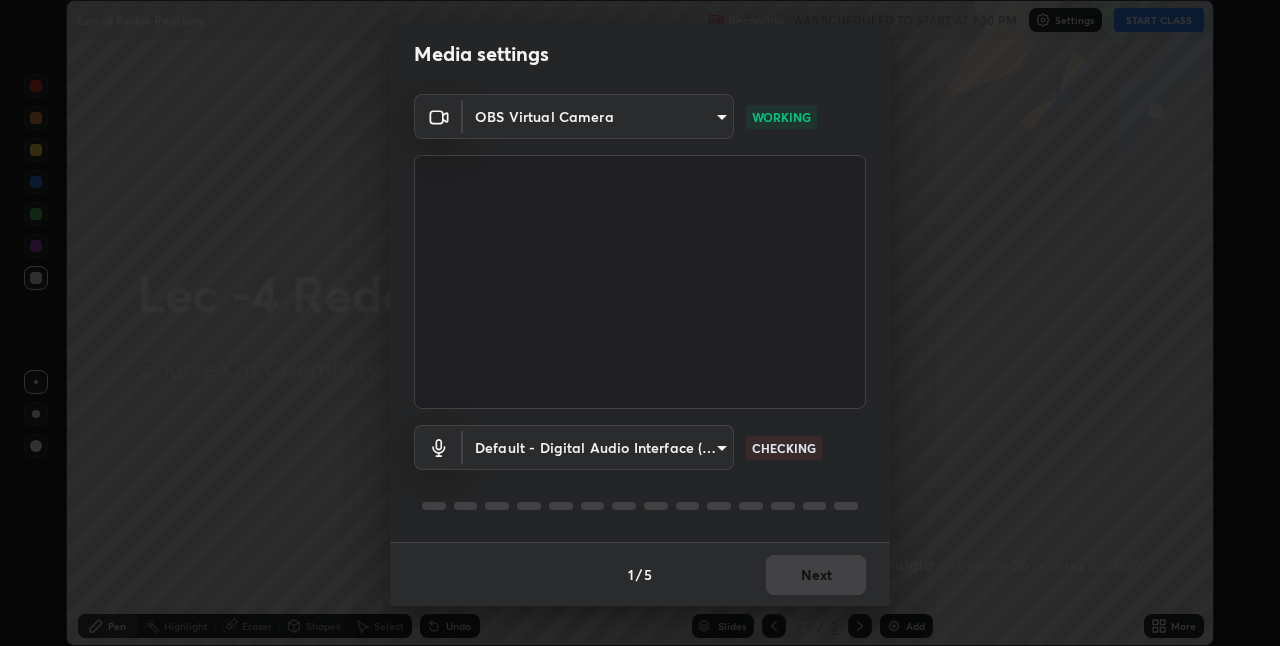 click on "Erase all Lec -4 Redox Reaction Recording WAS SCHEDULED TO START AT  1:30 PM Settings START CLASS Setting up your live class Lec -4 Redox Reaction • L56 of Course On Chemistry for JEE Conquer 1 2026 [FIRST] [LAST] Pen Highlight Eraser Shapes Select Undo Slides 2 / 2 Add More No doubts shared Encourage your learners to ask a doubt for better clarity Report an issue Reason for reporting Buffering Chat not working Audio - Video sync issue Educator video quality low ​ Attach an image Report Media settings OBS Virtual Camera [HASH] WORKING Default - Digital Audio Interface (Cam Link 4K) default CHECKING 1 / 5 Next" at bounding box center [640, 323] 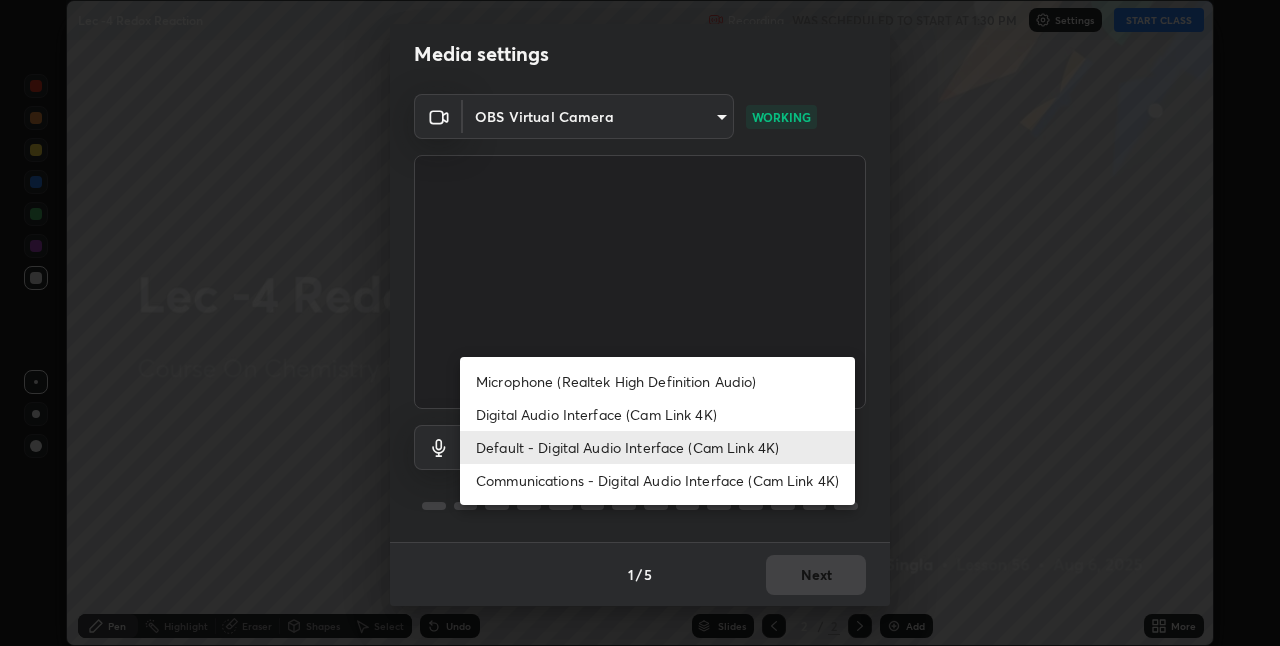 click at bounding box center [640, 323] 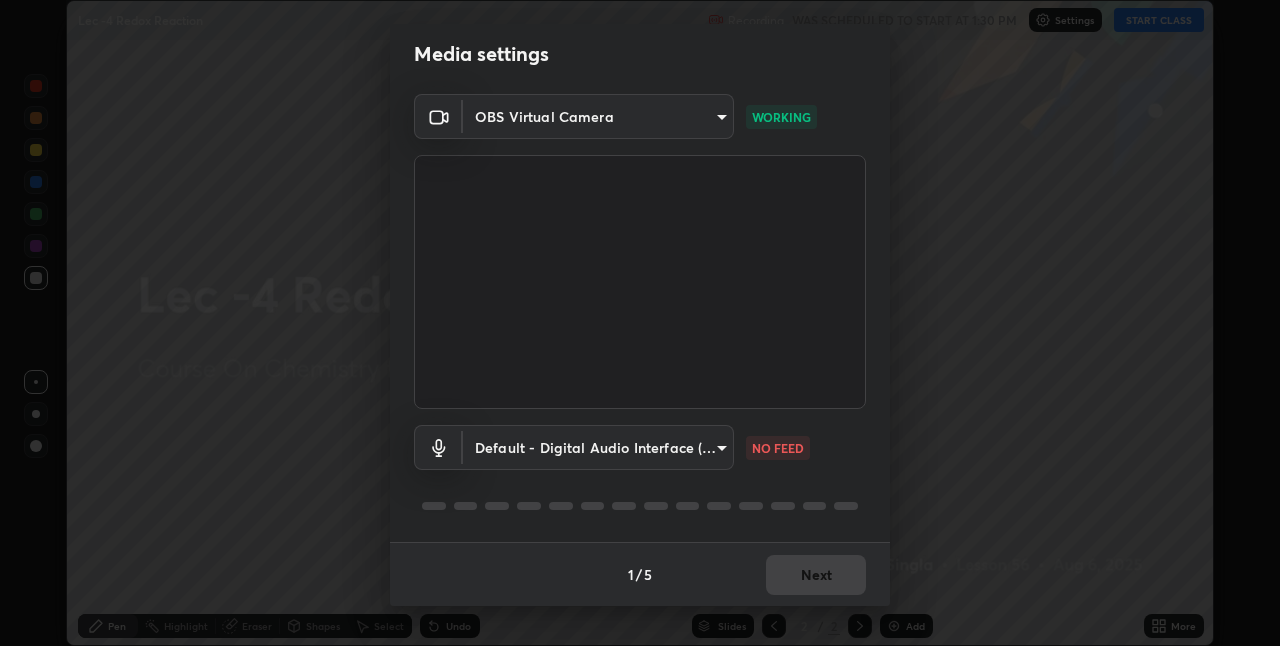 click on "Erase all Lec -4 Redox Reaction Recording WAS SCHEDULED TO START AT  1:30 PM Settings START CLASS Setting up your live class Lec -4 Redox Reaction • L56 of Course On Chemistry for JEE Conquer 1 2026 [FIRST] [LAST] Pen Highlight Eraser Shapes Select Undo Slides 2 / 2 Add More No doubts shared Encourage your learners to ask a doubt for better clarity Report an issue Reason for reporting Buffering Chat not working Audio - Video sync issue Educator video quality low ​ Attach an image Report Media settings OBS Virtual Camera [HASH] WORKING Default - Digital Audio Interface (Cam Link 4K) default NO FEED 1 / 5 Next" at bounding box center (640, 323) 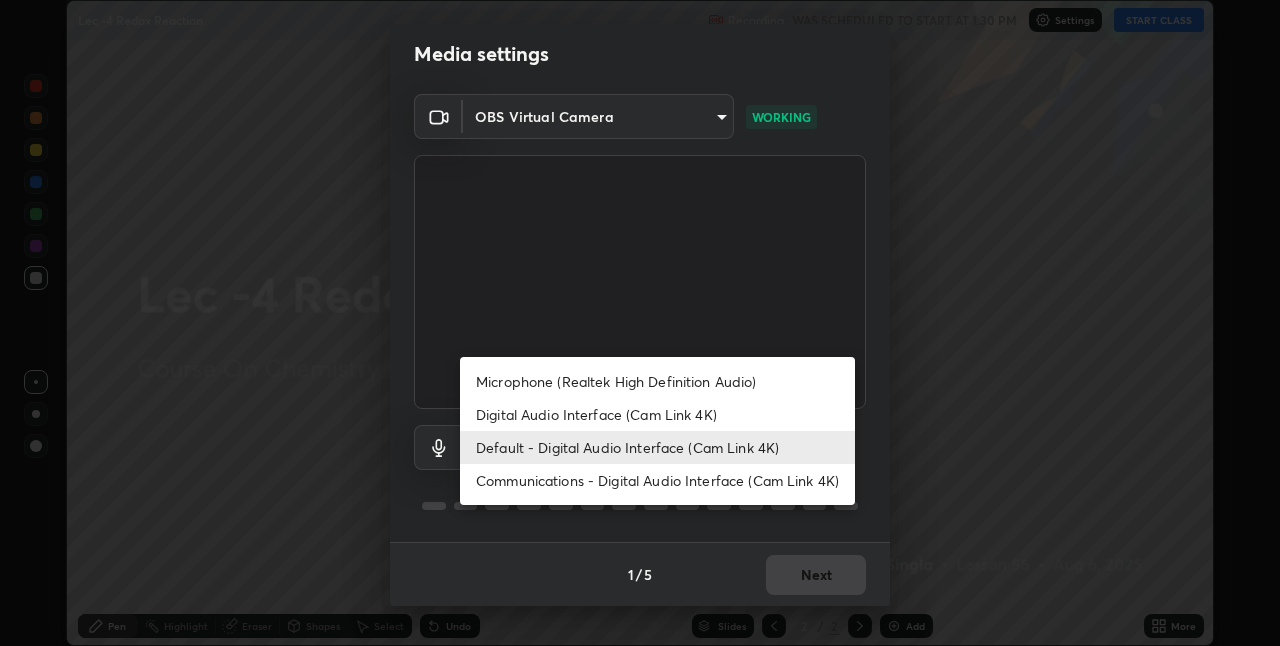 click on "Communications - Digital Audio Interface (Cam Link 4K)" at bounding box center [657, 480] 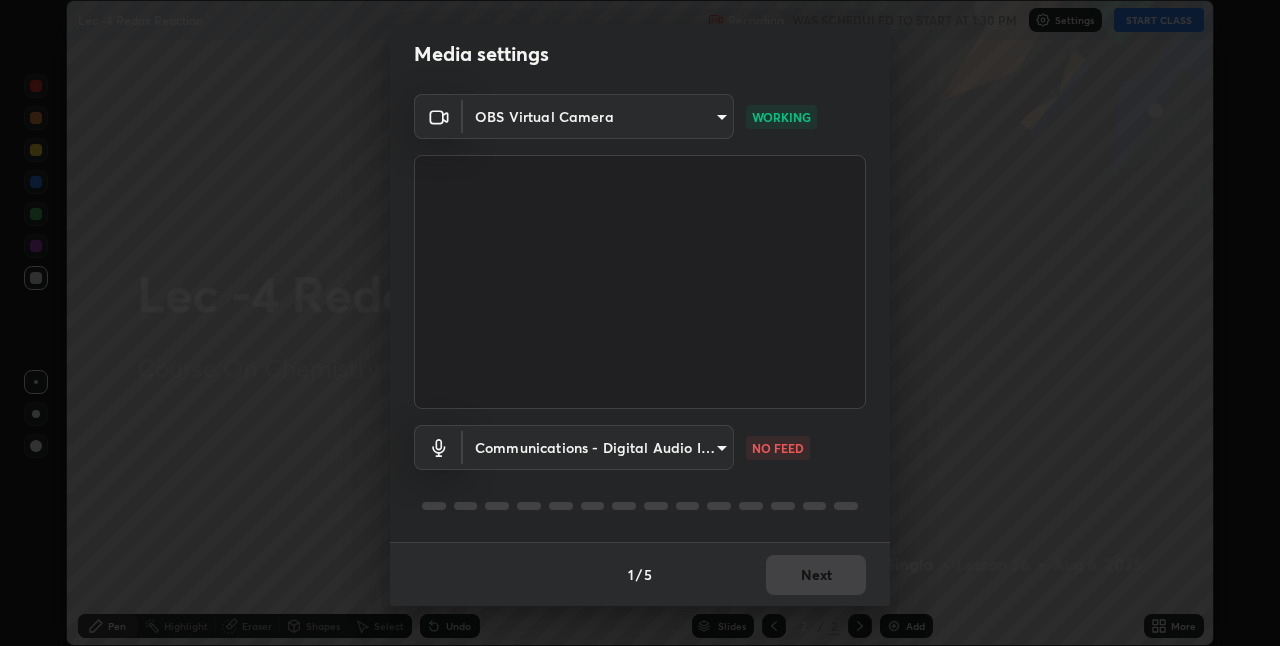 click on "Communications - Digital Audio Interface (Cam Link 4K) communications NO FEED" at bounding box center (640, 447) 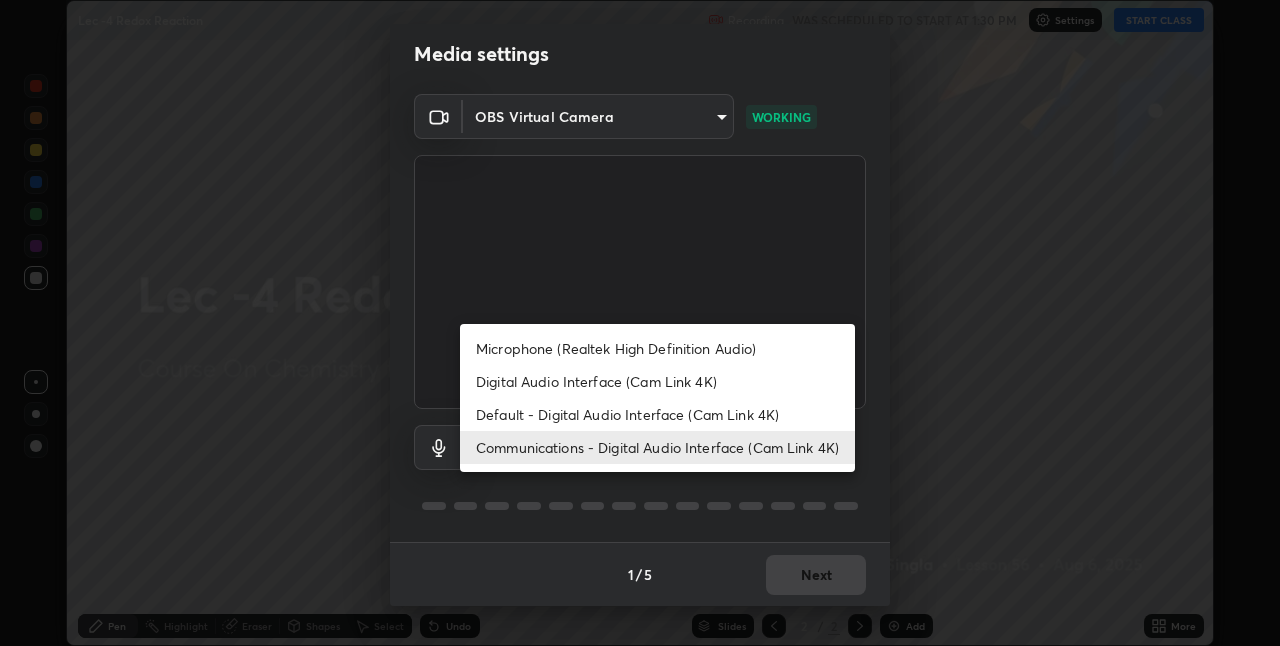 click on "Default - Digital Audio Interface (Cam Link 4K)" at bounding box center (657, 414) 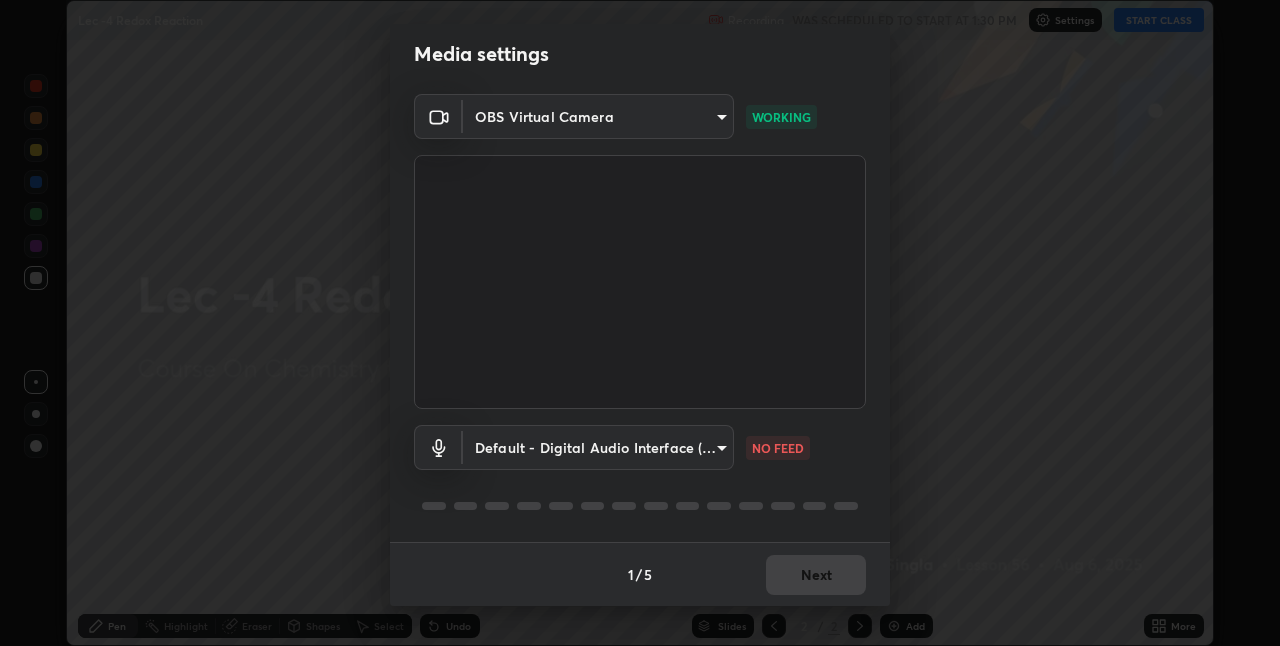 click on "Erase all Lec -4 Redox Reaction Recording WAS SCHEDULED TO START AT  1:30 PM Settings START CLASS Setting up your live class Lec -4 Redox Reaction • L56 of Course On Chemistry for JEE Conquer 1 2026 [FIRST] [LAST] Pen Highlight Eraser Shapes Select Undo Slides 2 / 2 Add More No doubts shared Encourage your learners to ask a doubt for better clarity Report an issue Reason for reporting Buffering Chat not working Audio - Video sync issue Educator video quality low ​ Attach an image Report Media settings OBS Virtual Camera [HASH] WORKING Default - Digital Audio Interface (Cam Link 4K) default NO FEED 1 / 5 Next" at bounding box center (640, 323) 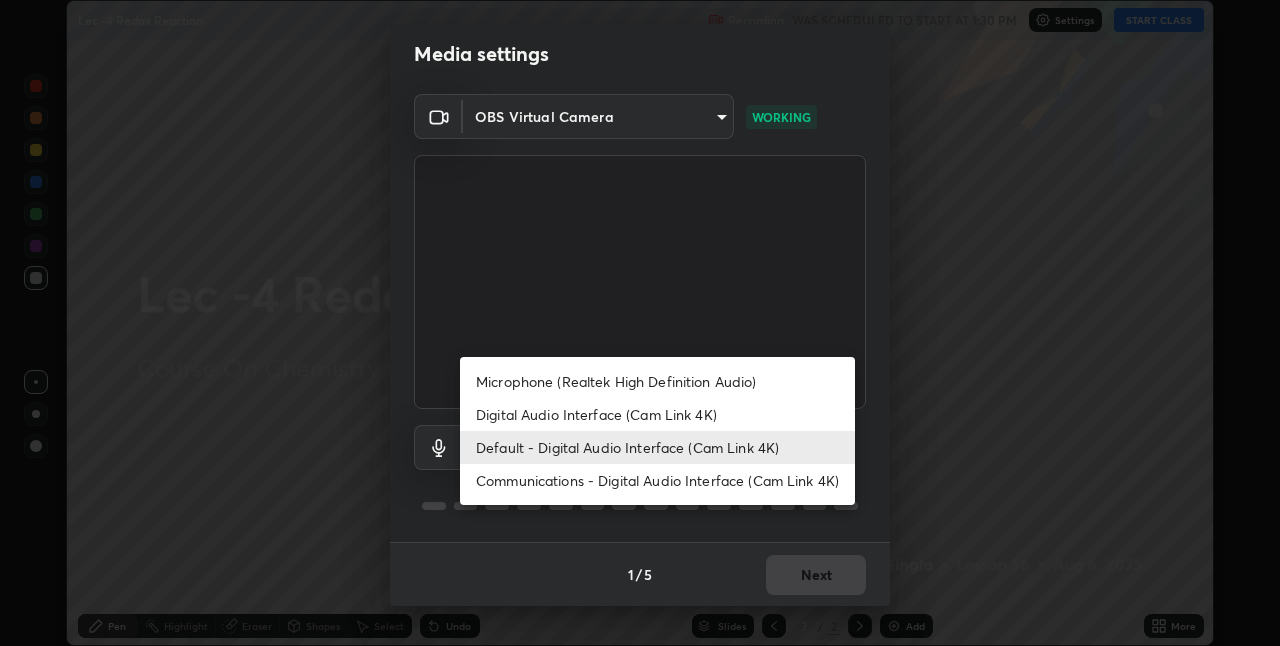 click on "Digital Audio Interface (Cam Link 4K)" at bounding box center [657, 414] 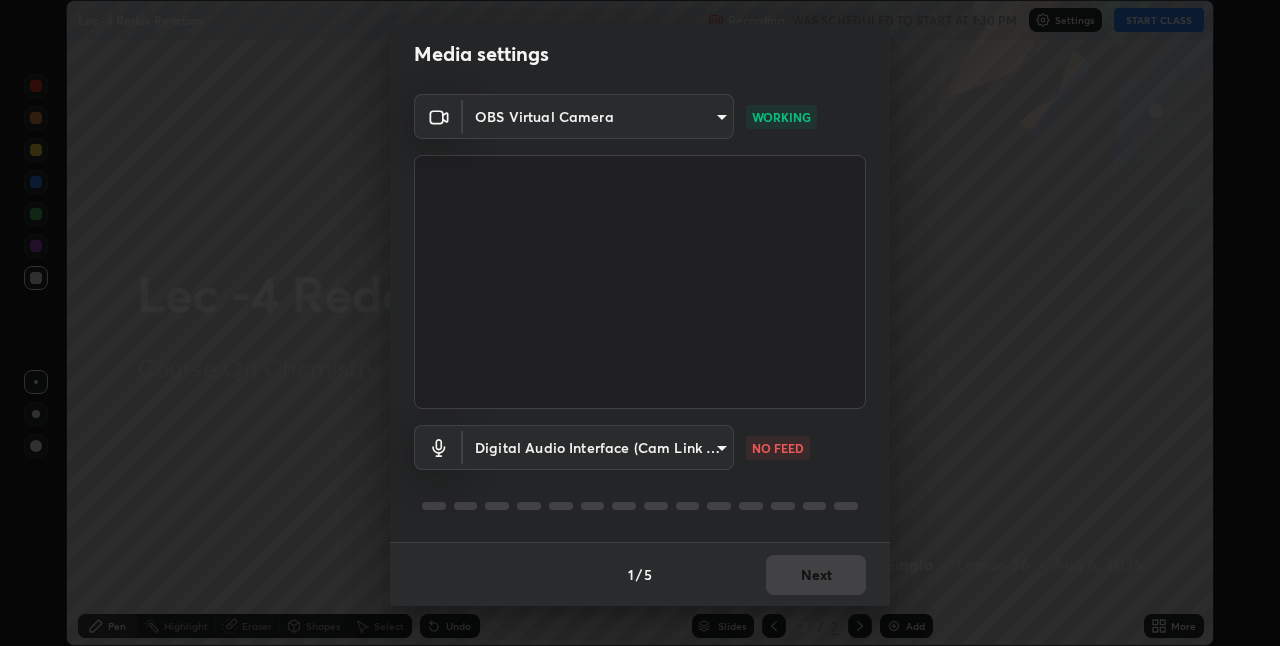 click on "Erase all Lec -4 Redox Reaction Recording WAS SCHEDULED TO START AT  1:30 PM Settings START CLASS Setting up your live class Lec -4 Redox Reaction • L56 of Course On Chemistry for JEE Conquer 1 2026 [FIRST] [LAST] Pen Highlight Eraser Shapes Select Undo Slides 2 / 2 Add More No doubts shared Encourage your learners to ask a doubt for better clarity Report an issue Reason for reporting Buffering Chat not working Audio - Video sync issue Educator video quality low ​ Attach an image Report Media settings OBS Virtual Camera [HASH] WORKING Digital Audio Interface (Cam Link 4K) [HASH] NO FEED 1 / 5 Next" at bounding box center [640, 323] 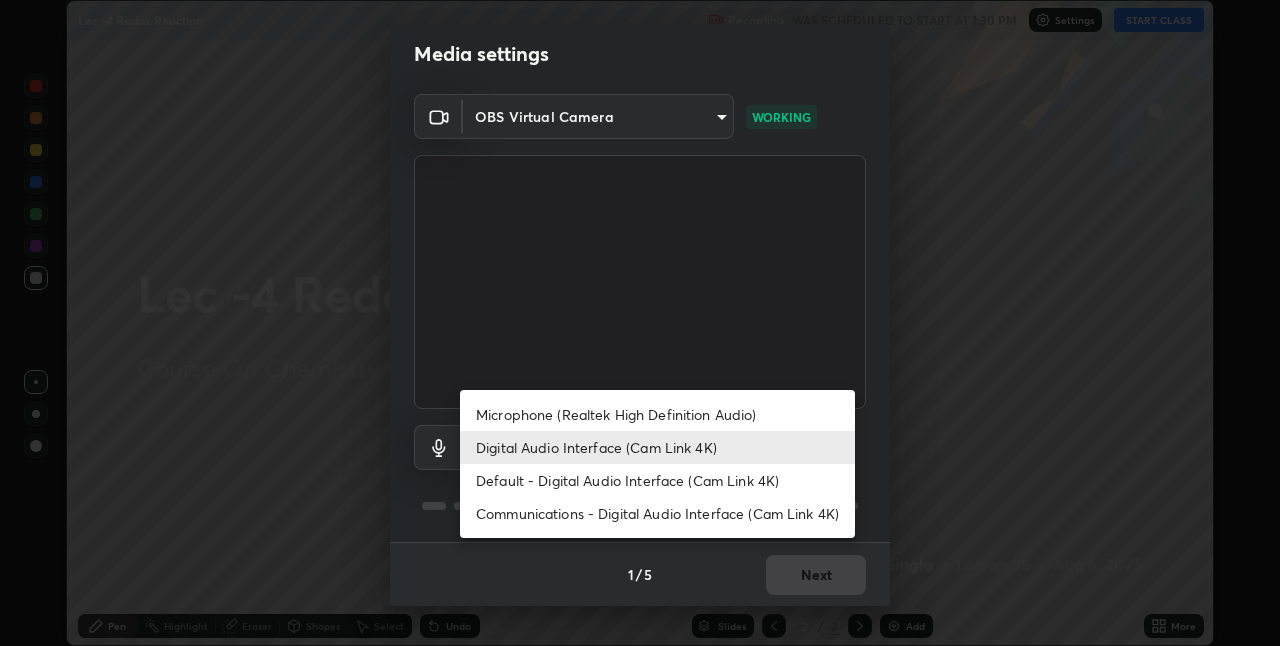 click on "Microphone (Realtek High Definition Audio)" at bounding box center (657, 414) 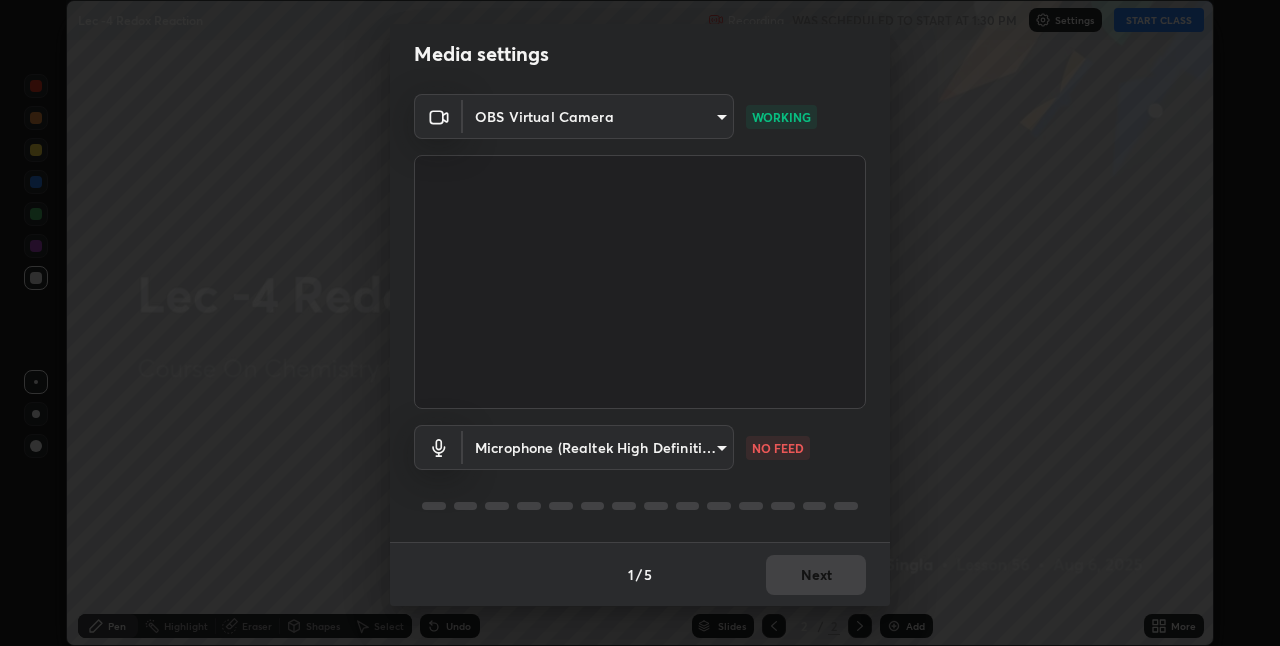 click on "Erase all Lec -4 Redox Reaction Recording WAS SCHEDULED TO START AT  1:30 PM Settings START CLASS Setting up your live class Lec -4 Redox Reaction • L56 of Course On Chemistry for JEE Conquer 1 2026 [FIRST] [LAST] Pen Highlight Eraser Shapes Select Undo Slides 2 / 2 Add More No doubts shared Encourage your learners to ask a doubt for better clarity Report an issue Reason for reporting Buffering Chat not working Audio - Video sync issue Educator video quality low ​ Attach an image Report Media settings OBS Virtual Camera [HASH] WORKING Microphone (Realtek High Definition Audio) [HASH] NO FEED 1 / 5 Next" at bounding box center (640, 323) 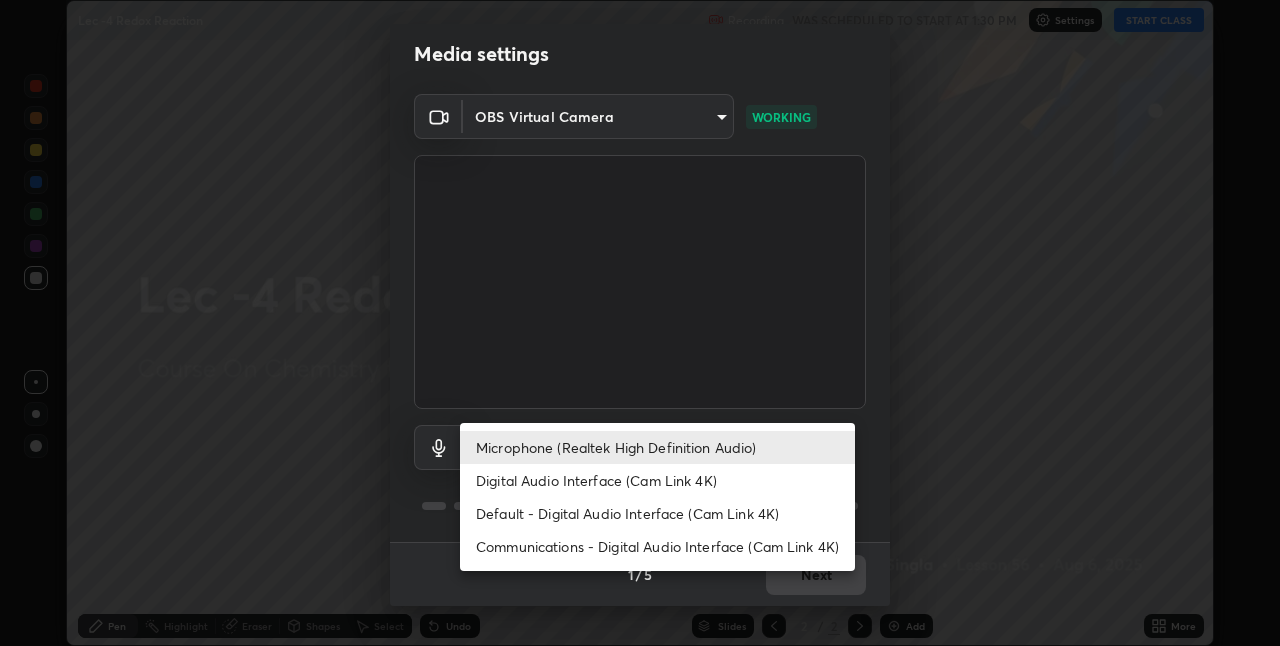 click on "Digital Audio Interface (Cam Link 4K)" at bounding box center [657, 480] 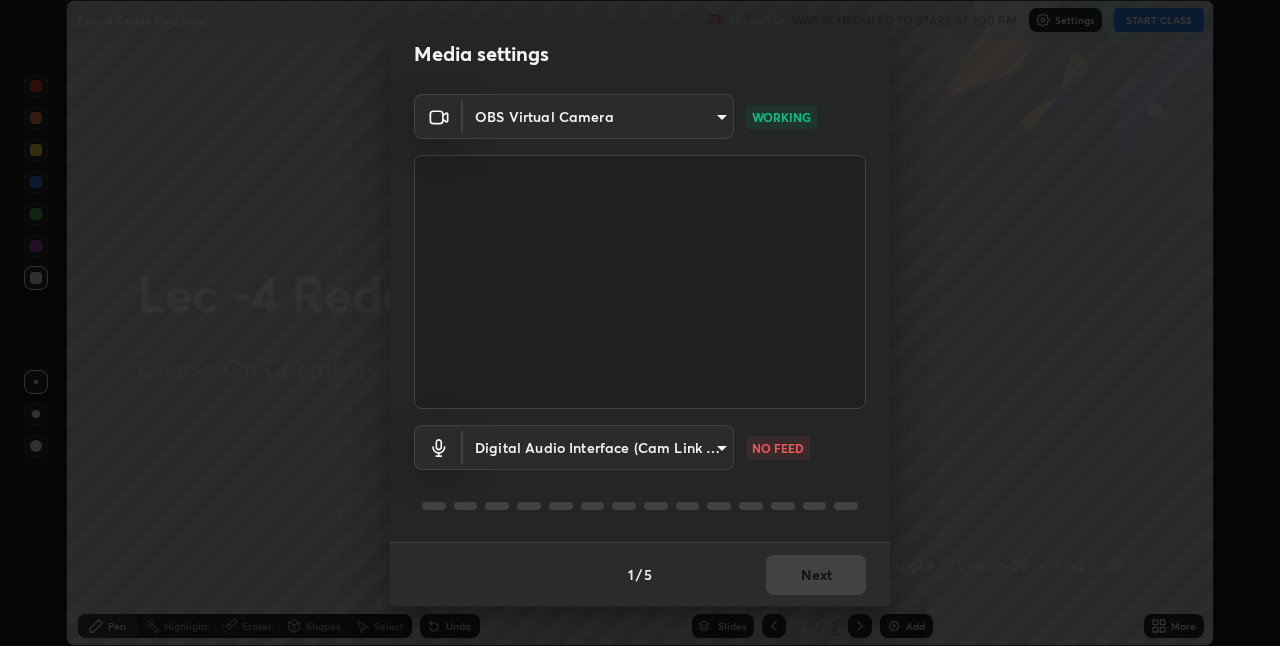 click on "Erase all Lec -4 Redox Reaction Recording WAS SCHEDULED TO START AT  1:30 PM Settings START CLASS Setting up your live class Lec -4 Redox Reaction • L56 of Course On Chemistry for JEE Conquer 1 2026 [FIRST] [LAST] Pen Highlight Eraser Shapes Select Undo Slides 2 / 2 Add More No doubts shared Encourage your learners to ask a doubt for better clarity Report an issue Reason for reporting Buffering Chat not working Audio - Video sync issue Educator video quality low ​ Attach an image Report Media settings OBS Virtual Camera [HASH] WORKING Digital Audio Interface (Cam Link 4K) [HASH] NO FEED 1 / 5 Next" at bounding box center [640, 323] 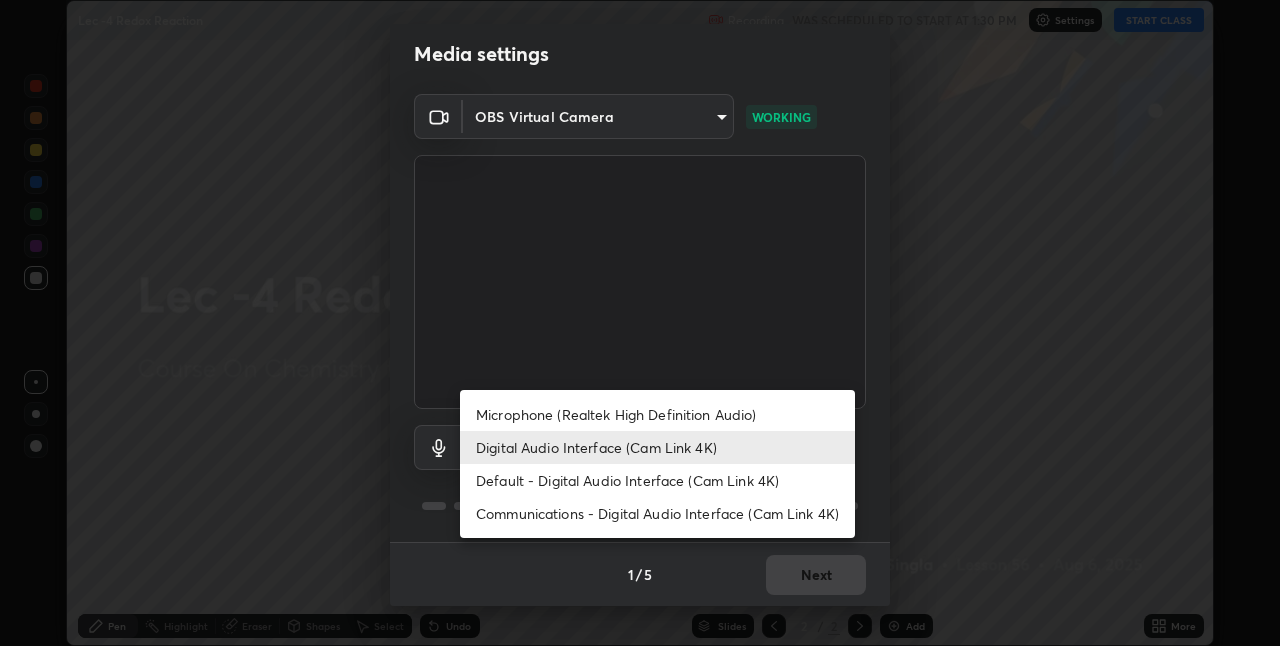 click on "Default - Digital Audio Interface (Cam Link 4K)" at bounding box center (657, 480) 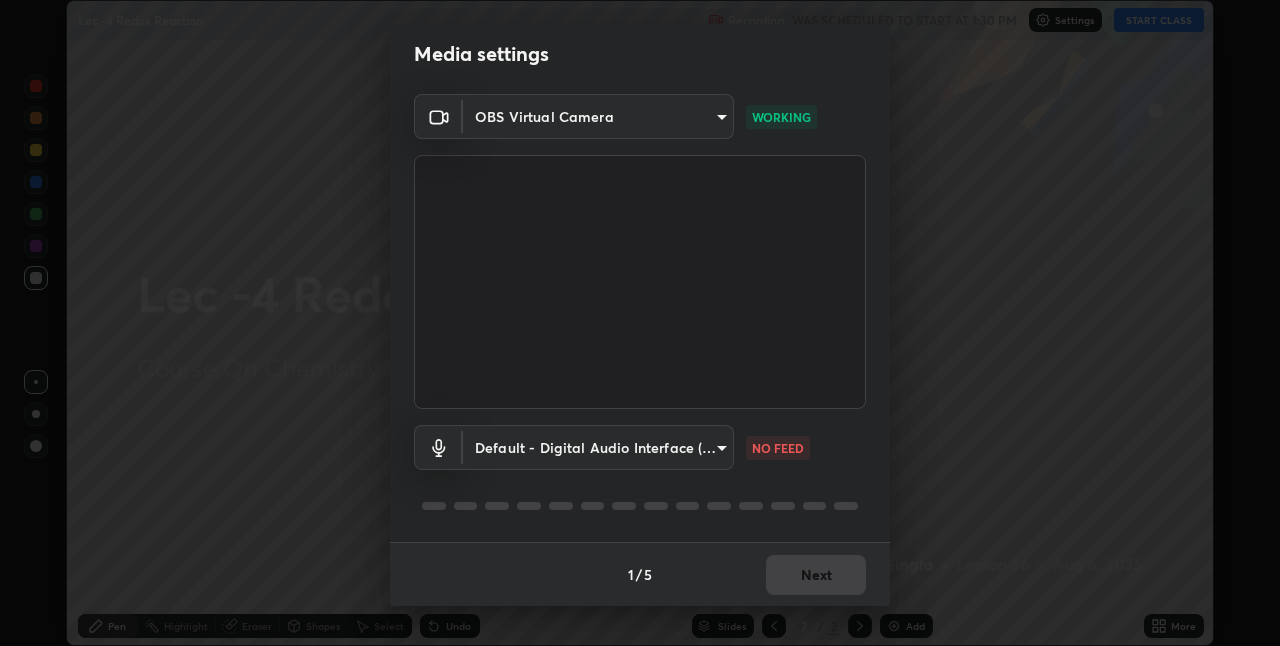 click on "Erase all Lec -4 Redox Reaction Recording WAS SCHEDULED TO START AT  1:30 PM Settings START CLASS Setting up your live class Lec -4 Redox Reaction • L56 of Course On Chemistry for JEE Conquer 1 2026 [FIRST] [LAST] Pen Highlight Eraser Shapes Select Undo Slides 2 / 2 Add More No doubts shared Encourage your learners to ask a doubt for better clarity Report an issue Reason for reporting Buffering Chat not working Audio - Video sync issue Educator video quality low ​ Attach an image Report Media settings OBS Virtual Camera [HASH] WORKING Default - Digital Audio Interface (Cam Link 4K) default NO FEED 1 / 5 Next" at bounding box center (640, 323) 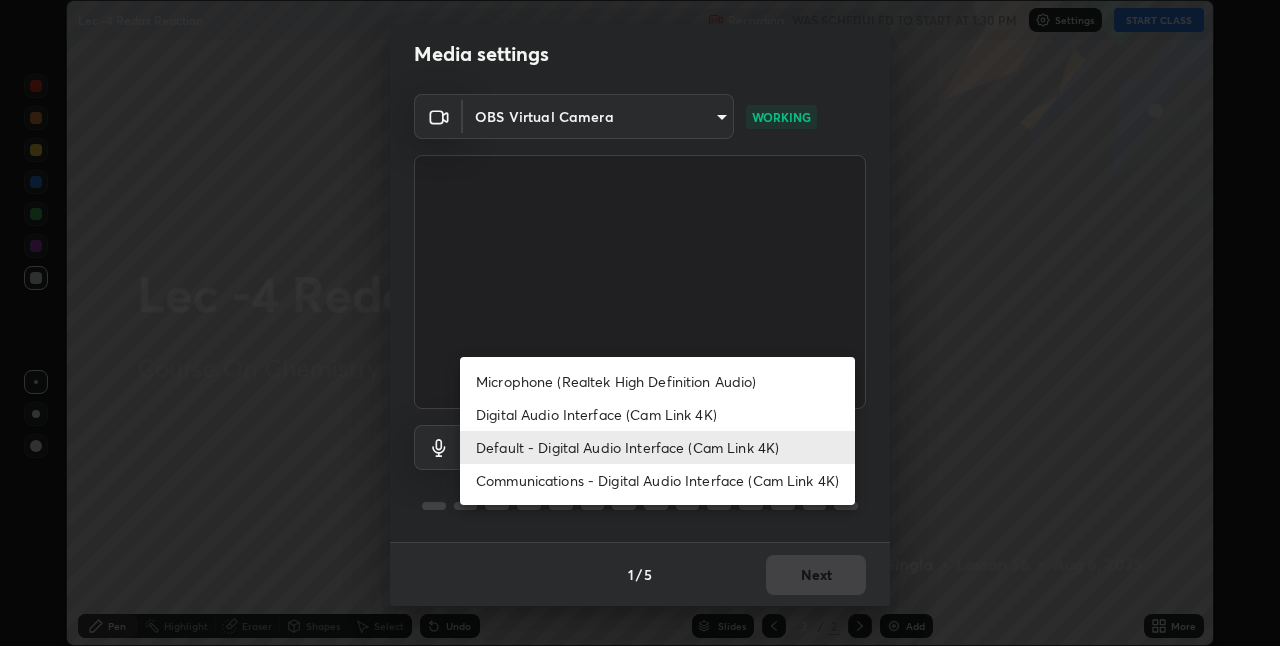 click on "Default - Digital Audio Interface (Cam Link 4K)" at bounding box center (657, 447) 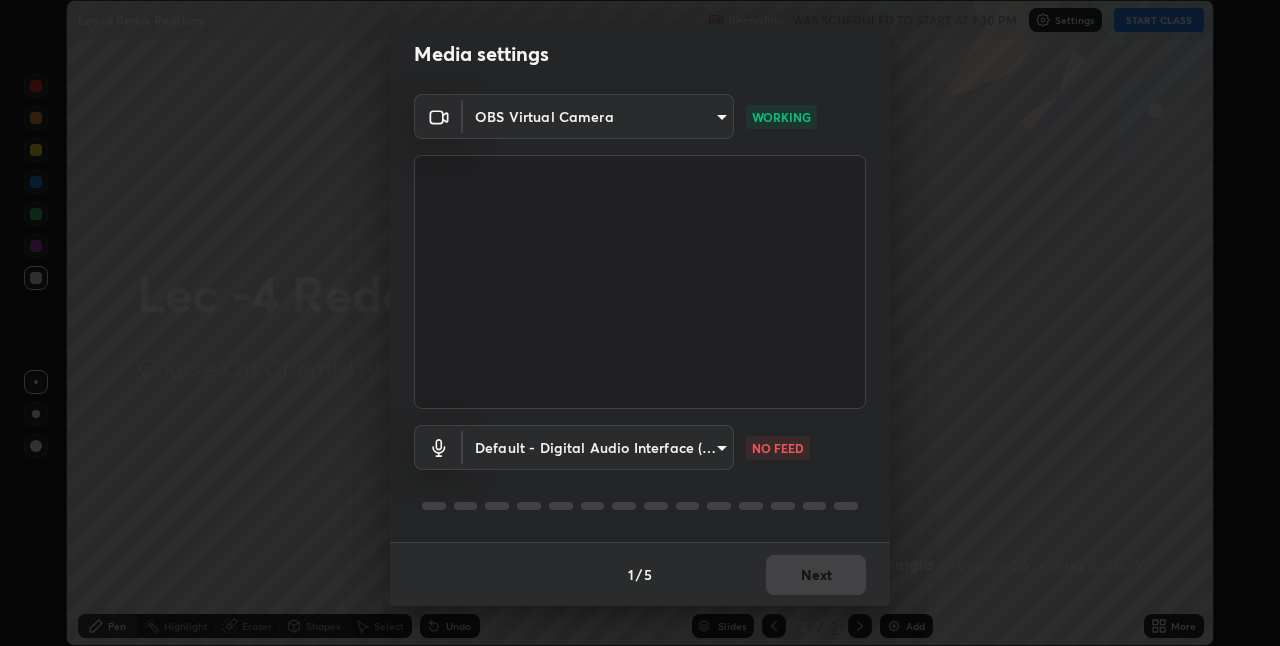click on "Erase all Lec -4 Redox Reaction Recording WAS SCHEDULED TO START AT  1:30 PM Settings START CLASS Setting up your live class Lec -4 Redox Reaction • L56 of Course On Chemistry for JEE Conquer 1 2026 [FIRST] [LAST] Pen Highlight Eraser Shapes Select Undo Slides 2 / 2 Add More No doubts shared Encourage your learners to ask a doubt for better clarity Report an issue Reason for reporting Buffering Chat not working Audio - Video sync issue Educator video quality low ​ Attach an image Report Media settings OBS Virtual Camera [HASH] WORKING Default - Digital Audio Interface (Cam Link 4K) default NO FEED 1 / 5 Next" at bounding box center (640, 323) 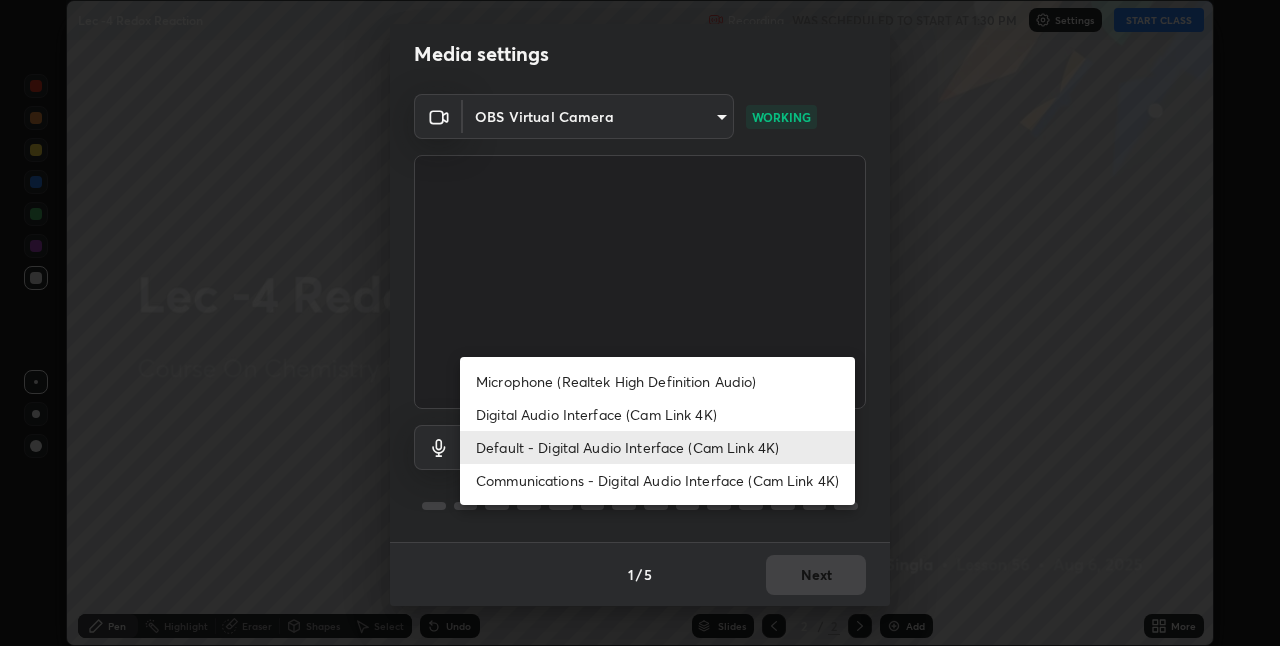 click on "Digital Audio Interface (Cam Link 4K)" at bounding box center [657, 414] 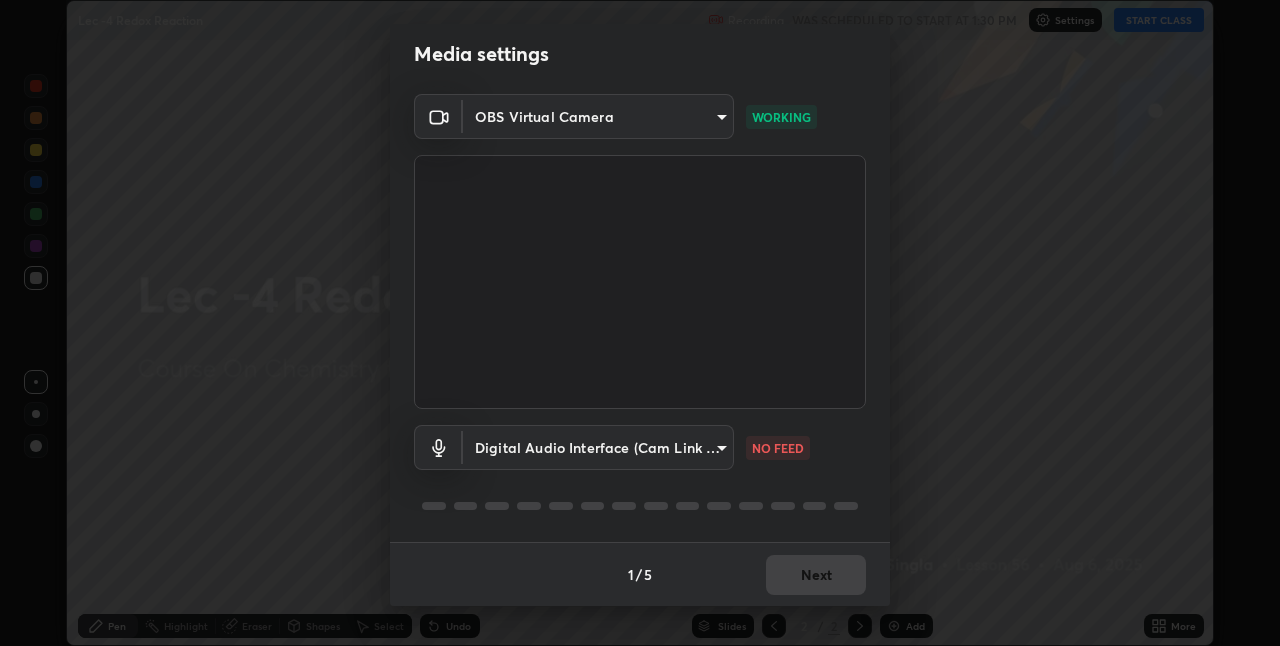 click on "Media settings OBS Virtual Camera [HASH] WORKING Digital Audio Interface (Cam Link 4K) [HASH] NO FEED 1 / 5 Next" at bounding box center (640, 323) 